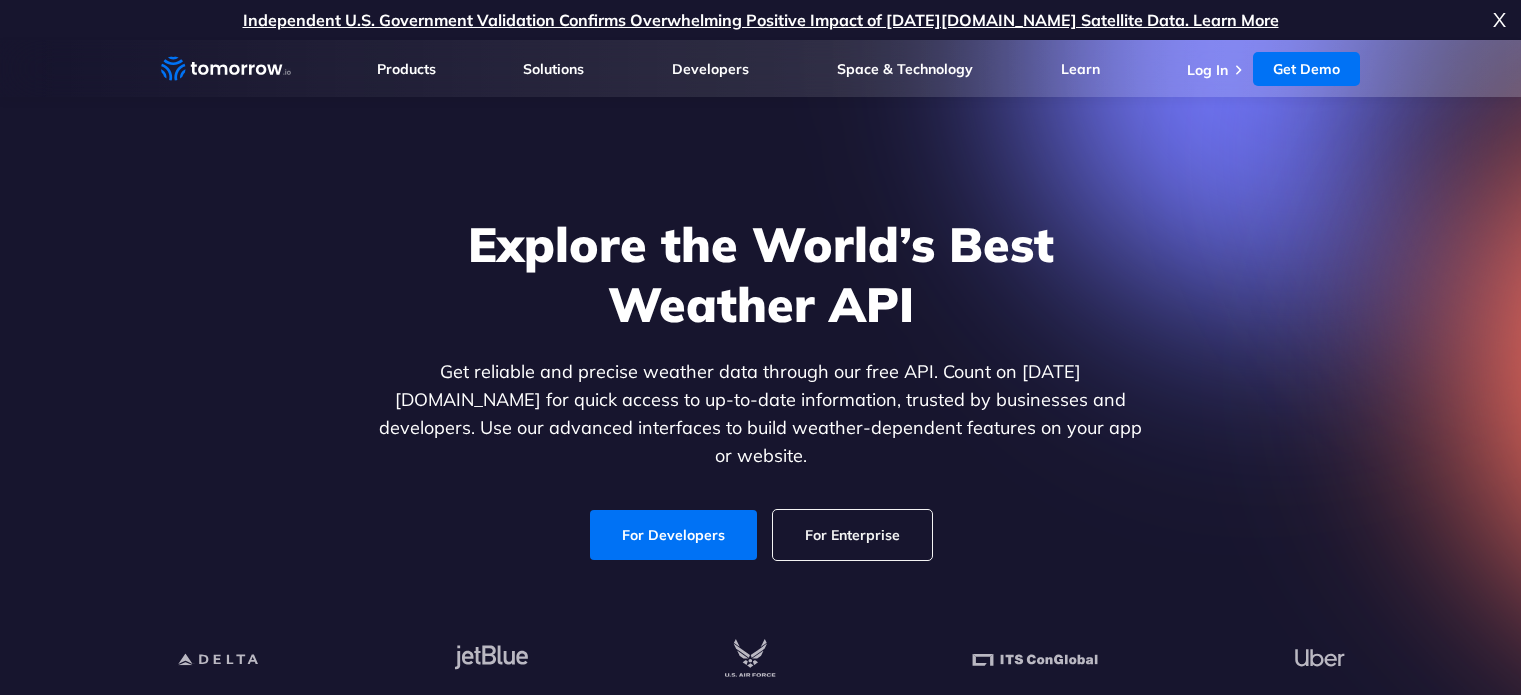 scroll, scrollTop: 0, scrollLeft: 0, axis: both 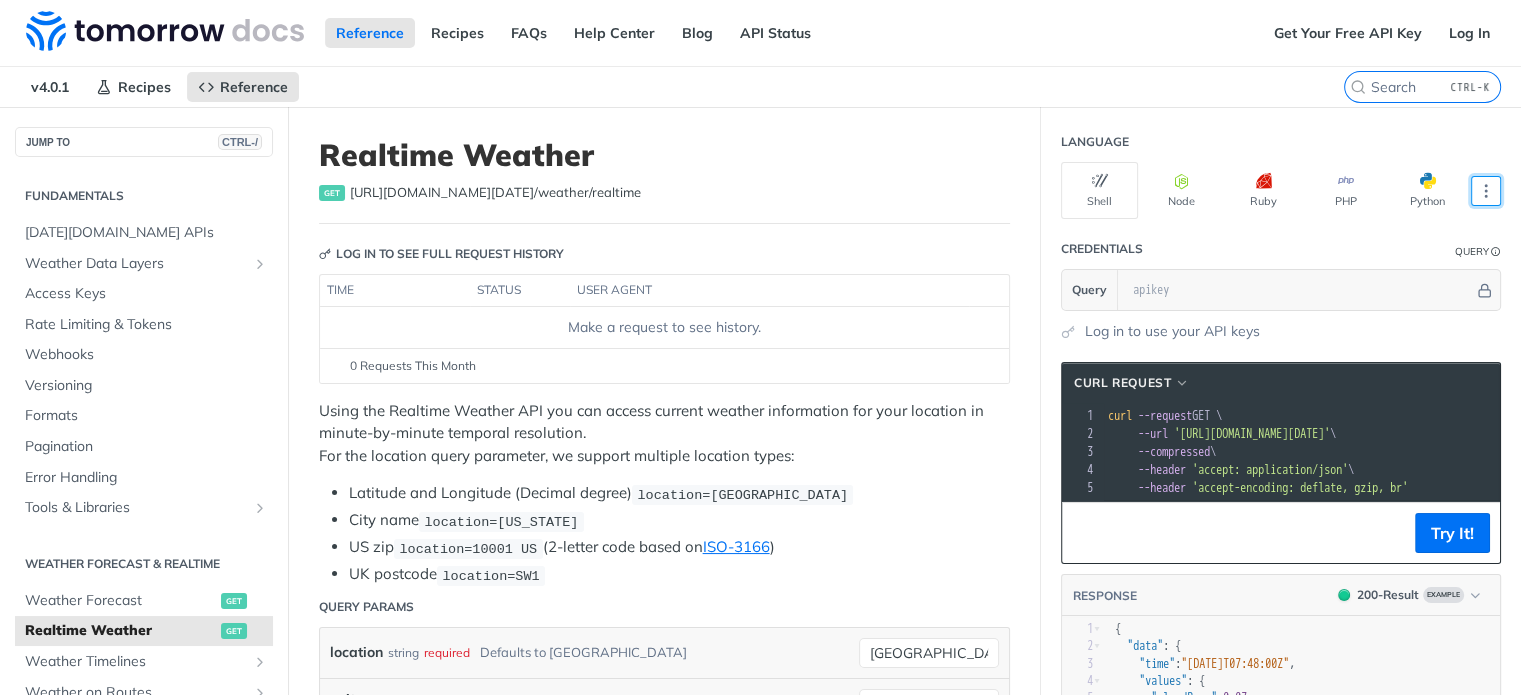 click 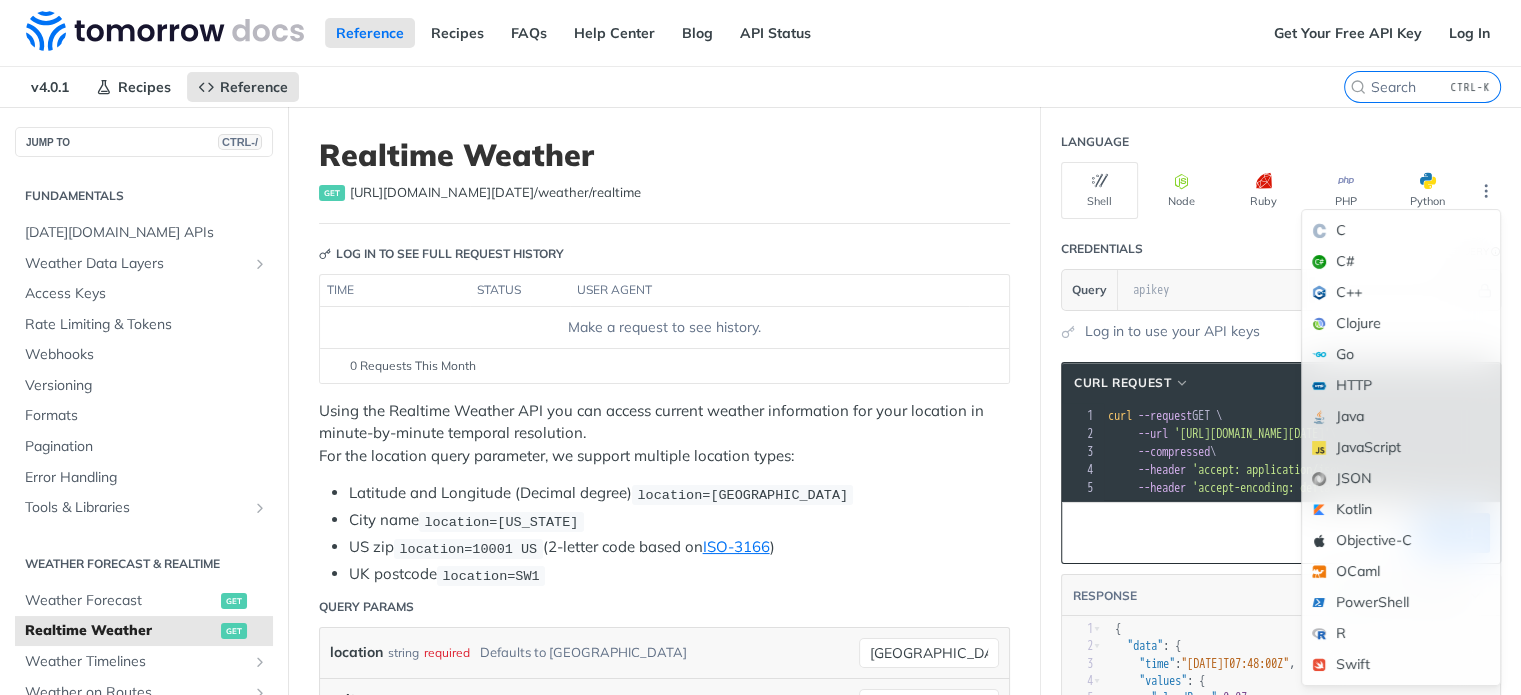 click on "JavaScript" at bounding box center (1401, 447) 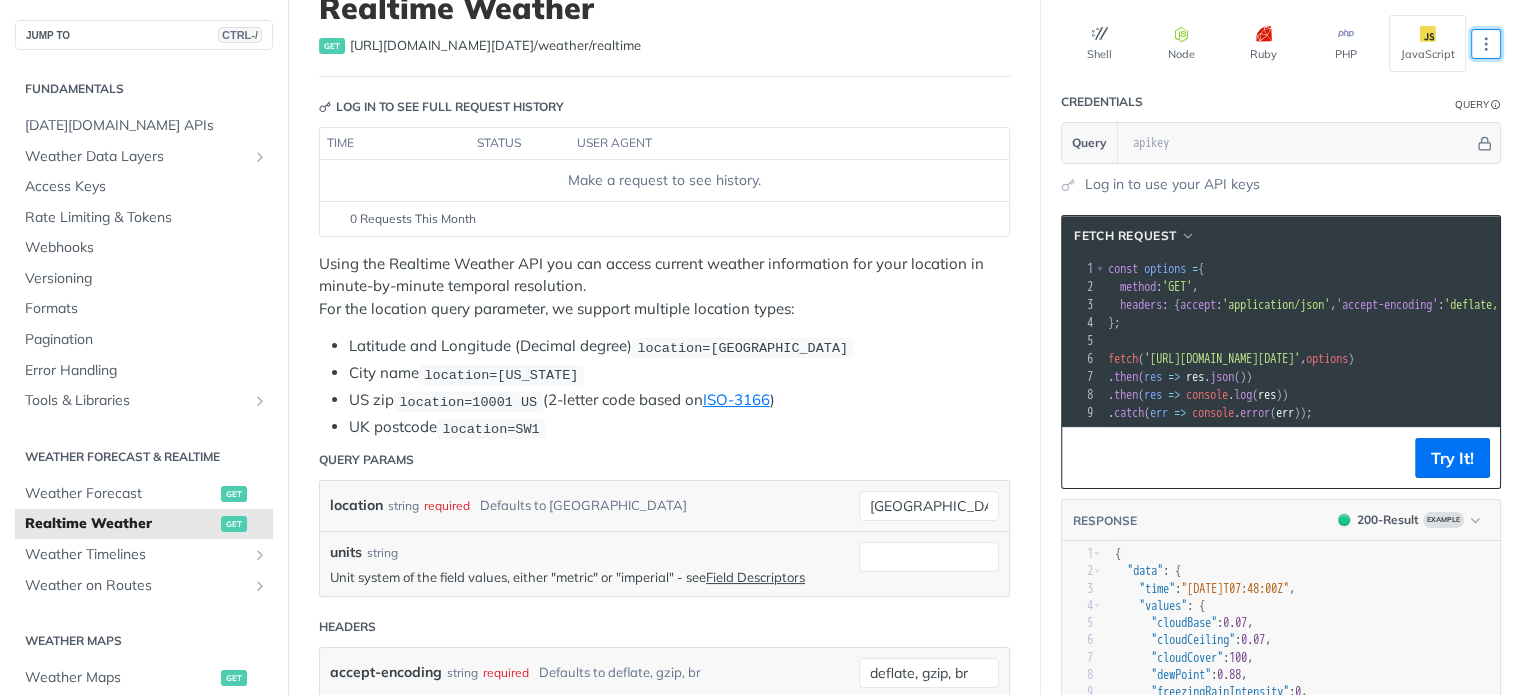 scroll, scrollTop: 148, scrollLeft: 0, axis: vertical 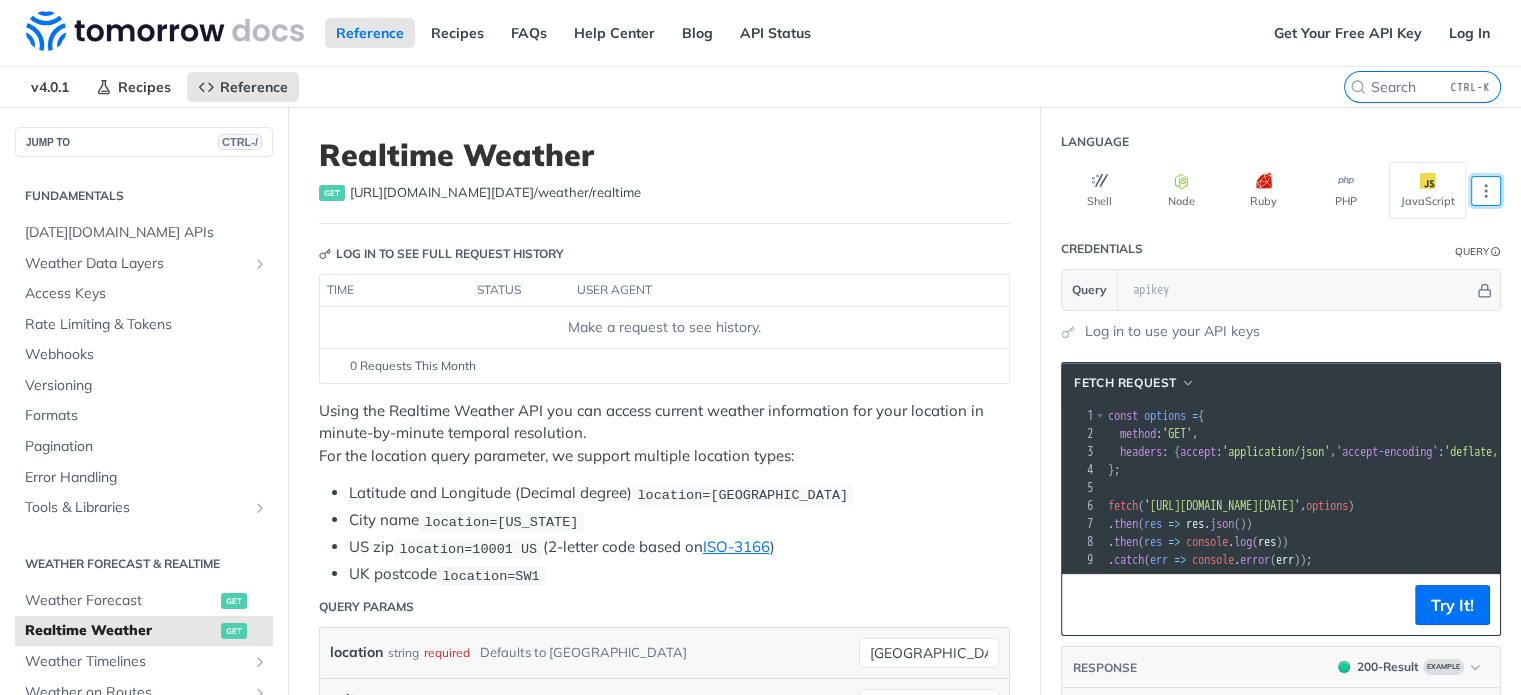 click 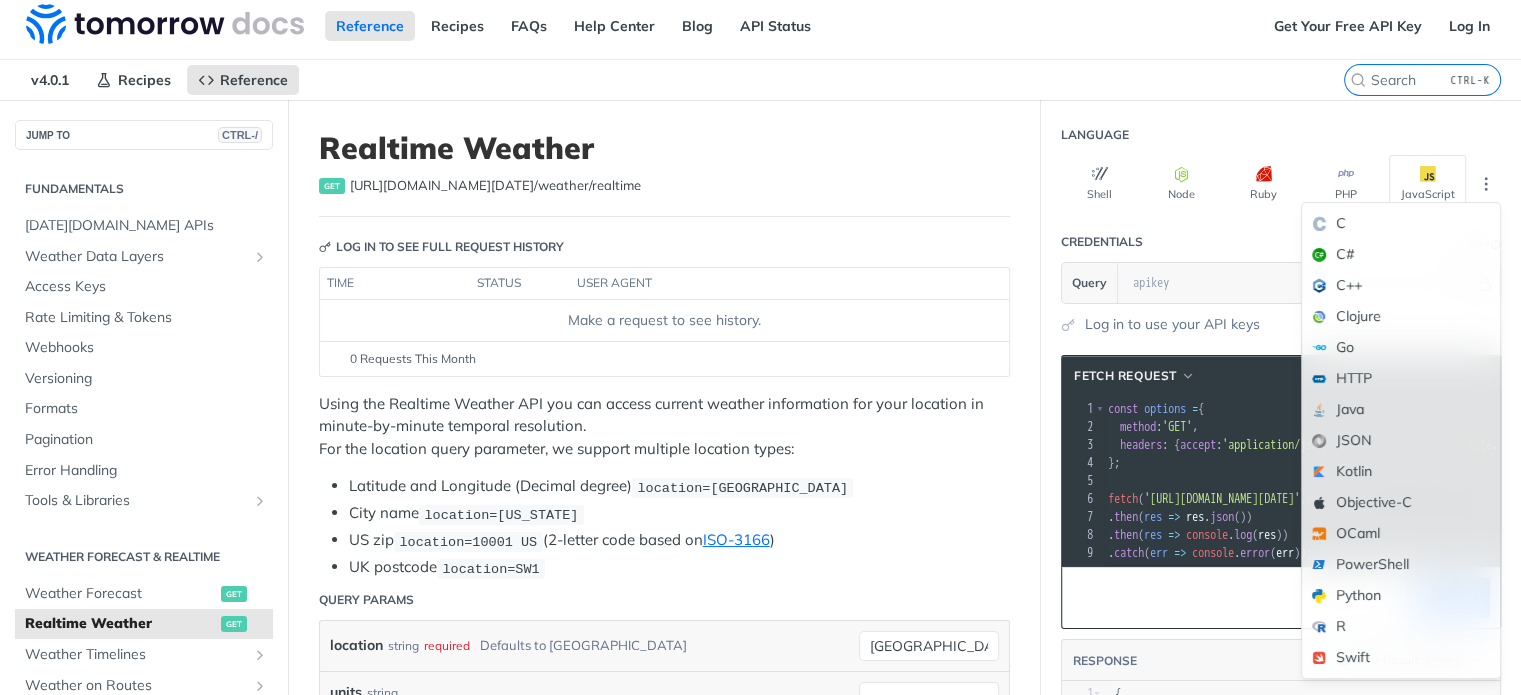click on "JSON" at bounding box center [1401, 440] 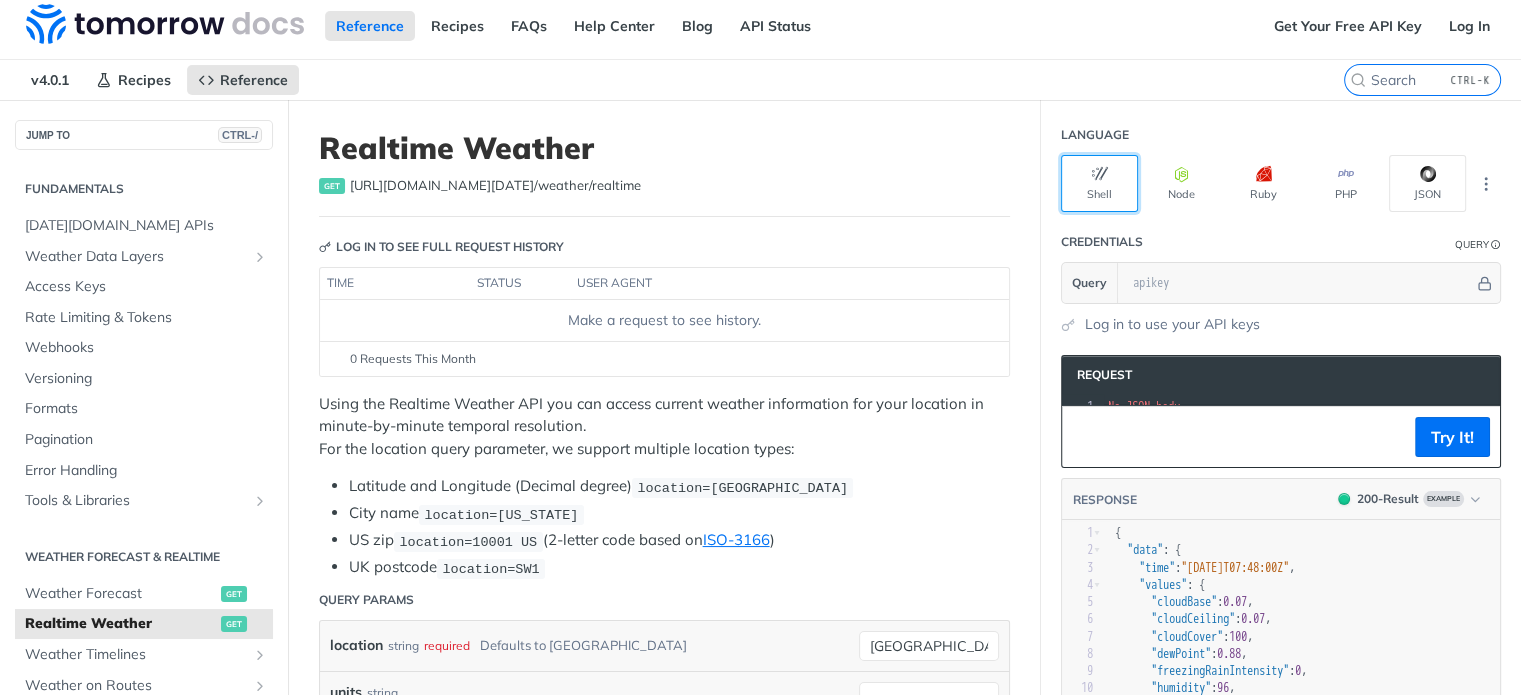 click on "Shell" at bounding box center (1099, 183) 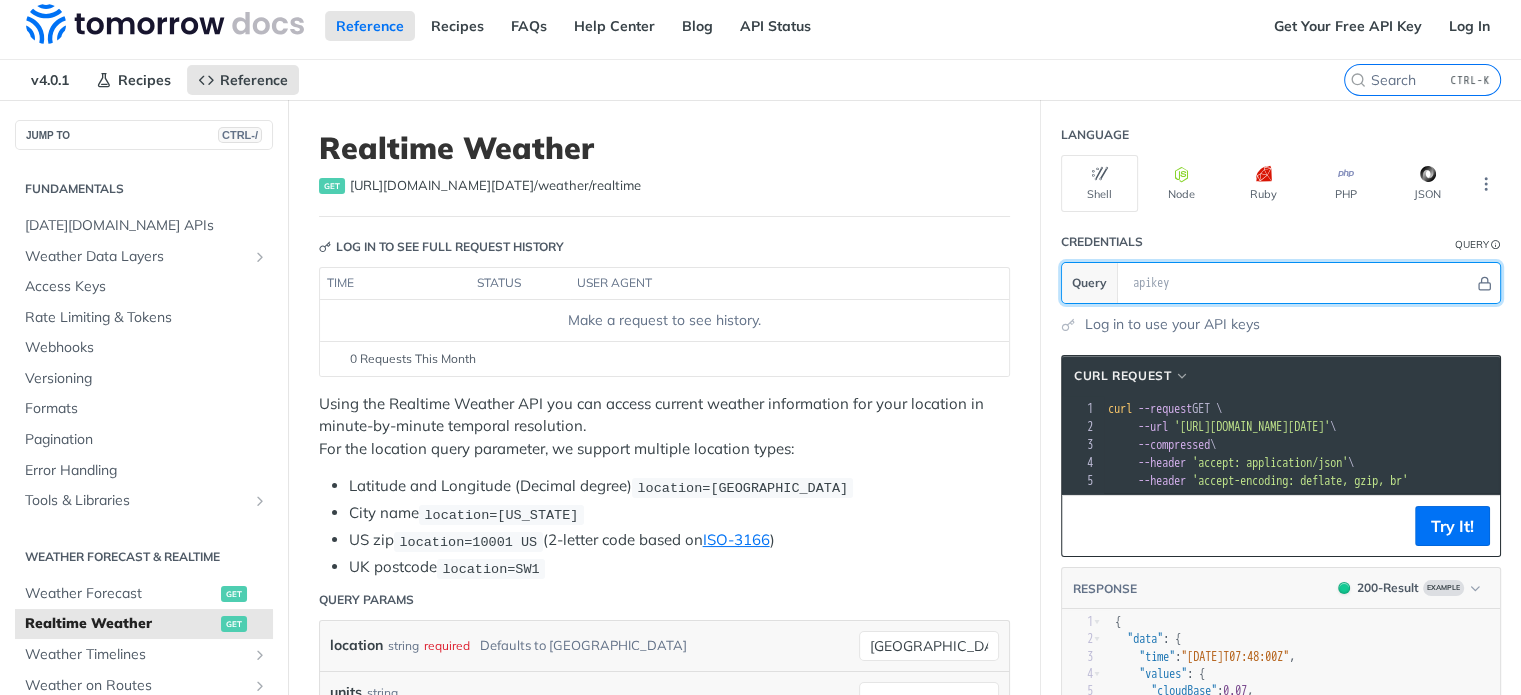 click at bounding box center (1298, 283) 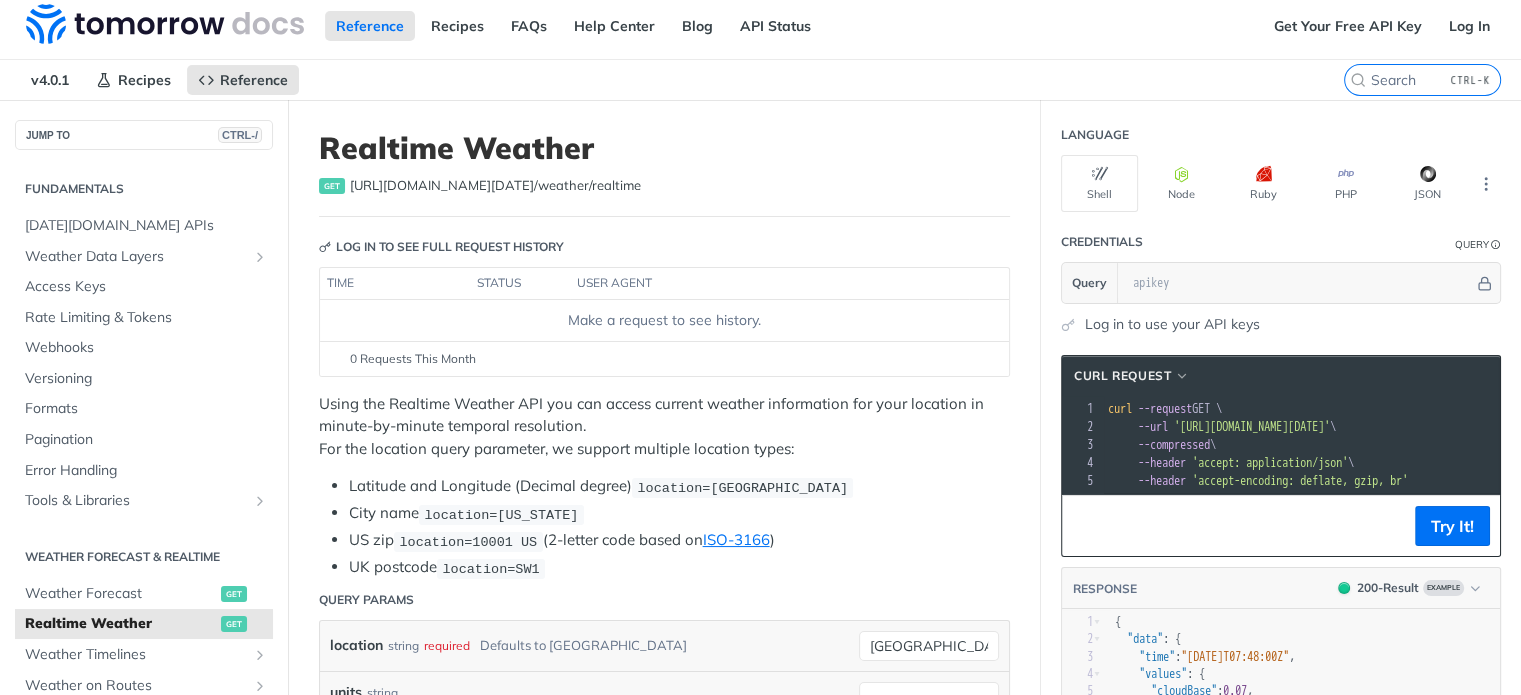 click on "Log in to use your API keys" at bounding box center [1172, 324] 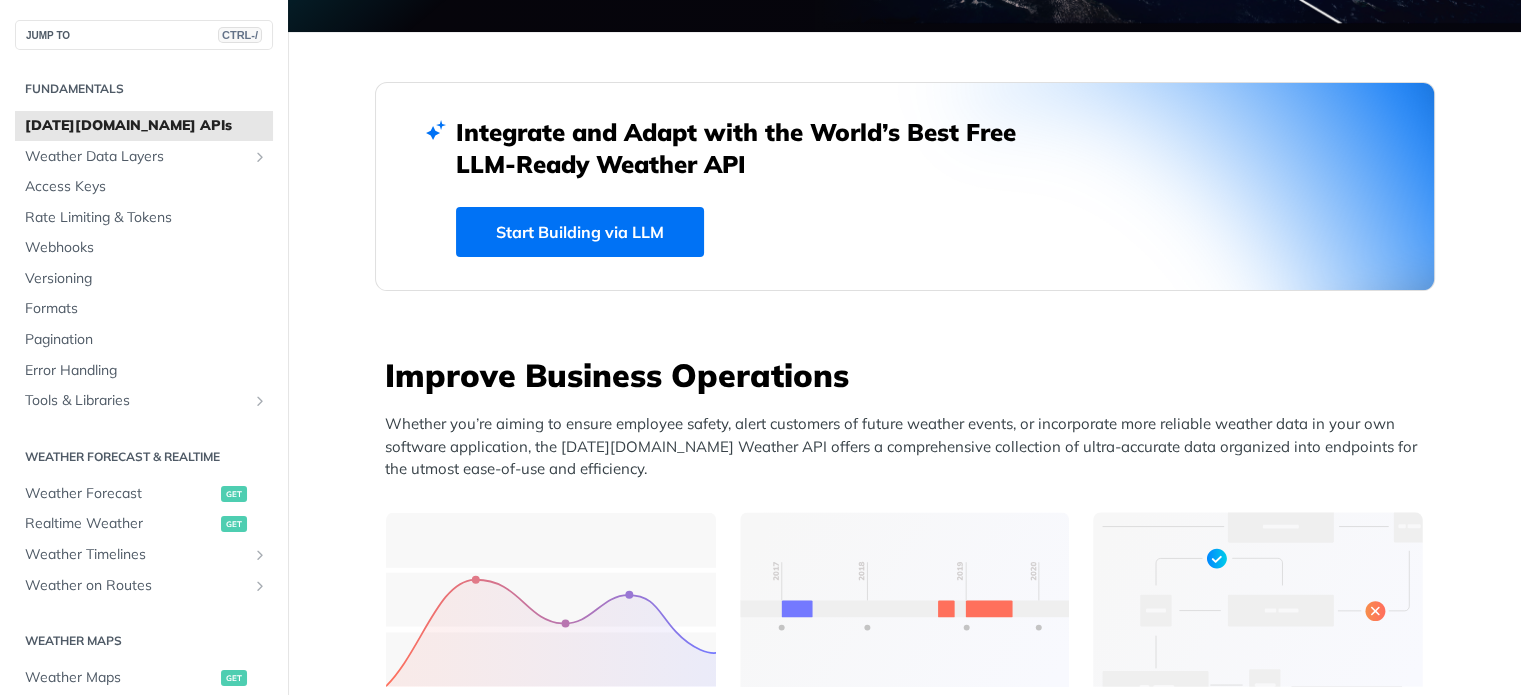 scroll, scrollTop: 476, scrollLeft: 0, axis: vertical 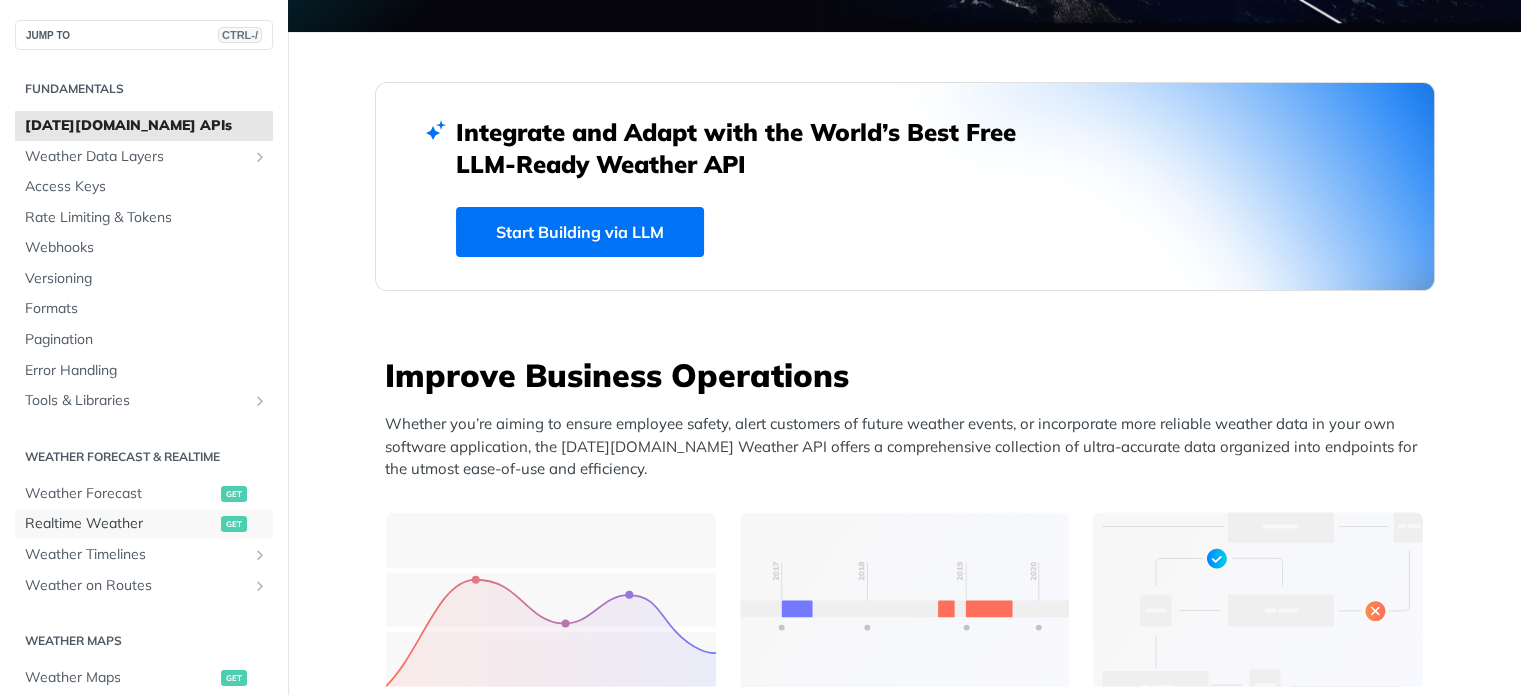 click on "Realtime Weather" at bounding box center [120, 524] 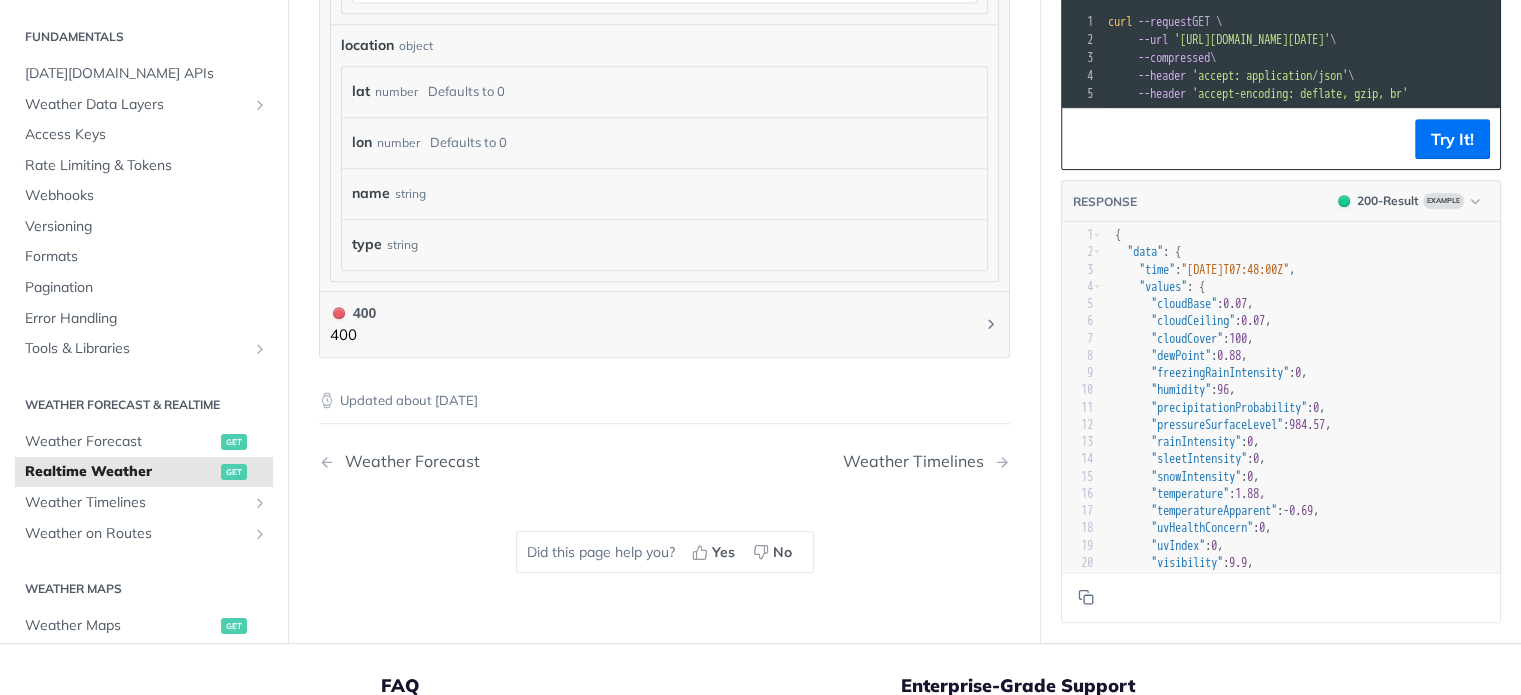 scroll, scrollTop: 1244, scrollLeft: 0, axis: vertical 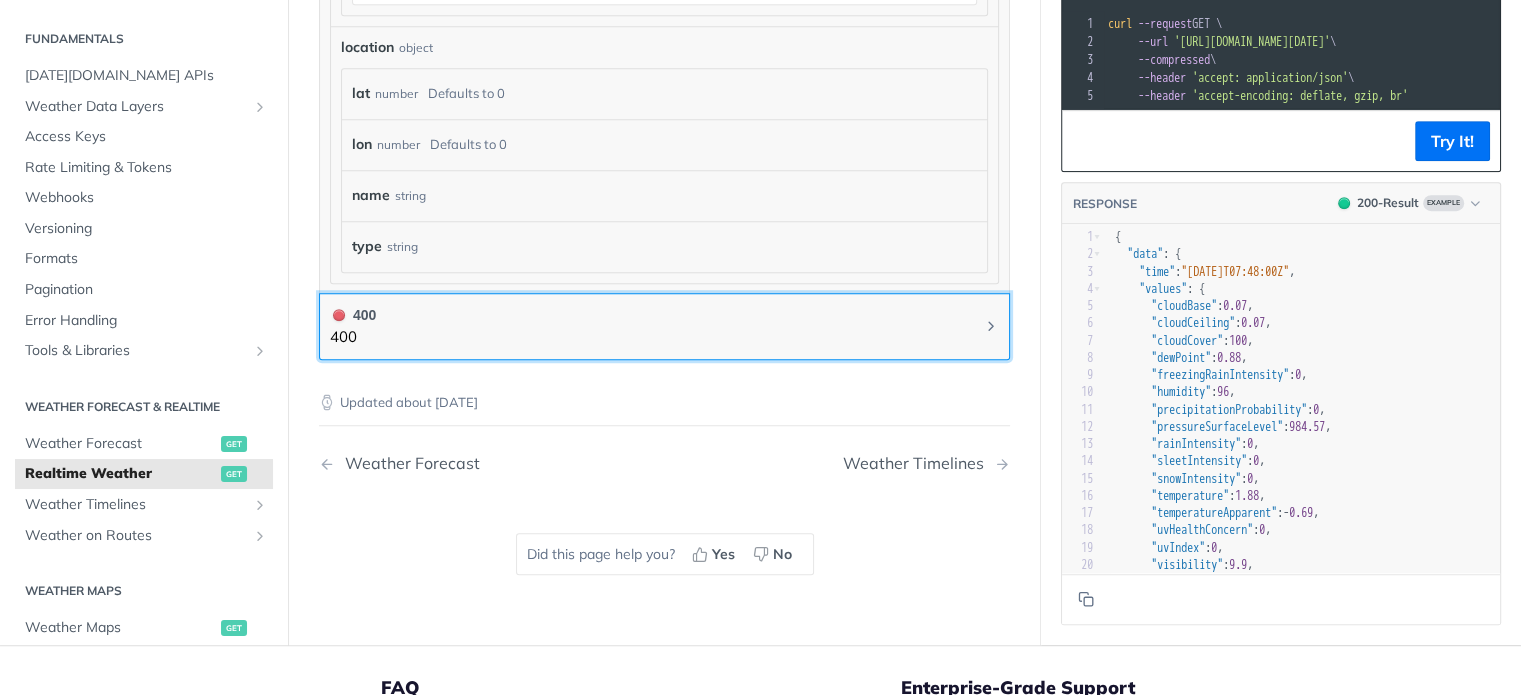 click on "400 400" at bounding box center [664, 326] 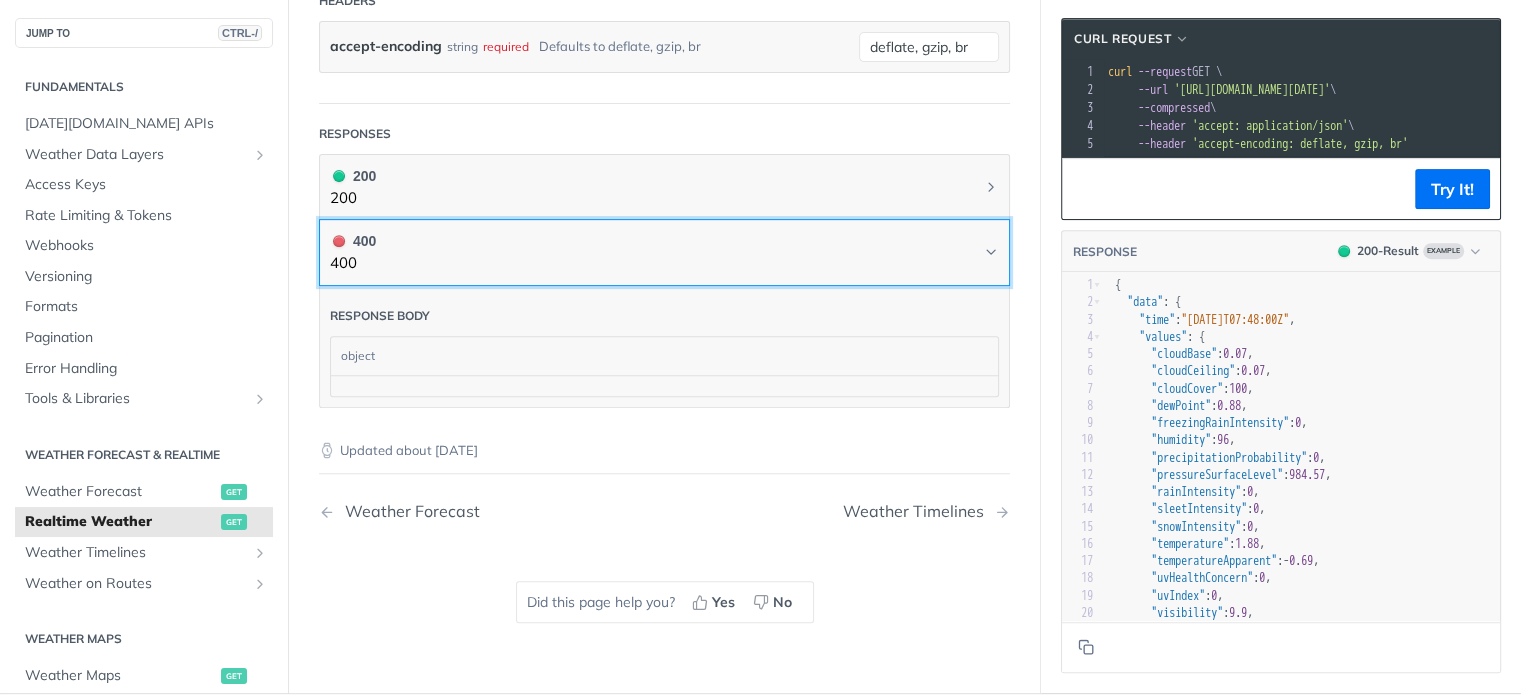 scroll, scrollTop: 772, scrollLeft: 0, axis: vertical 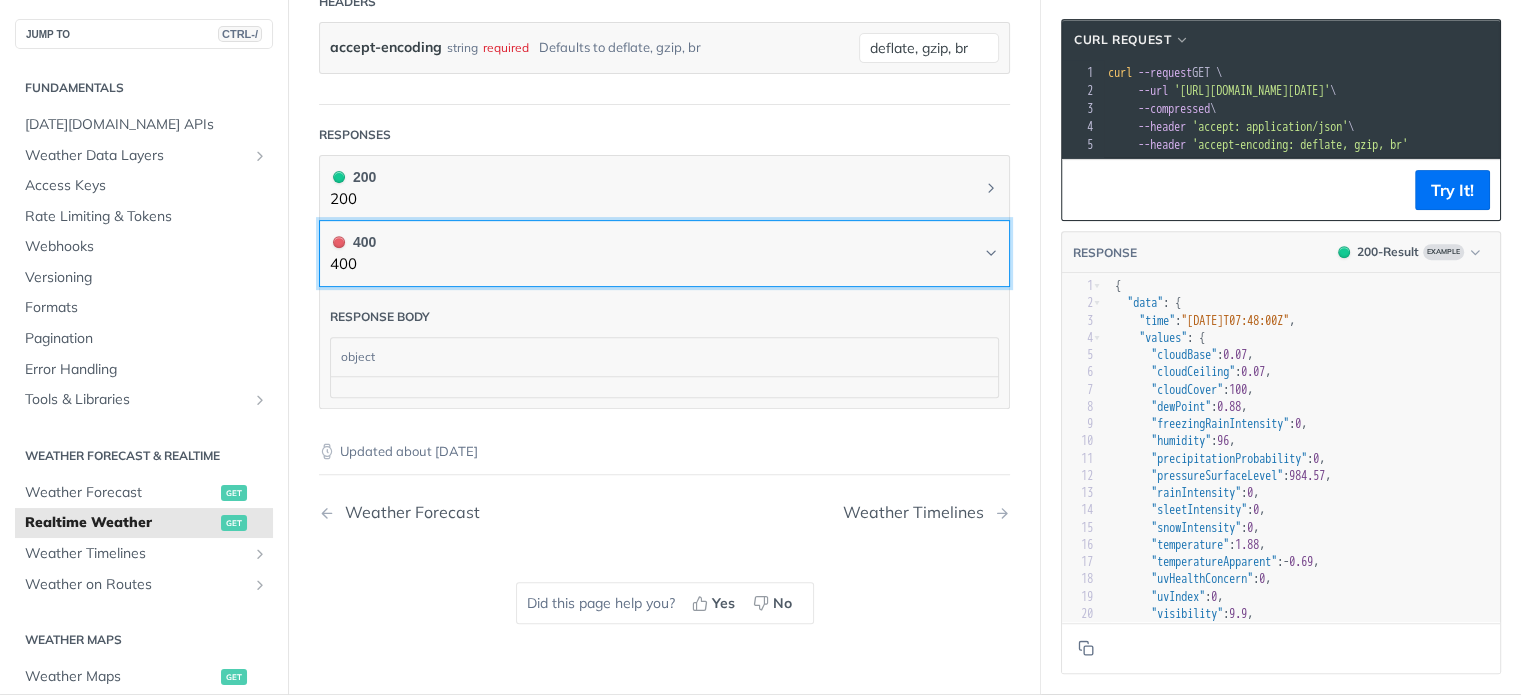 click 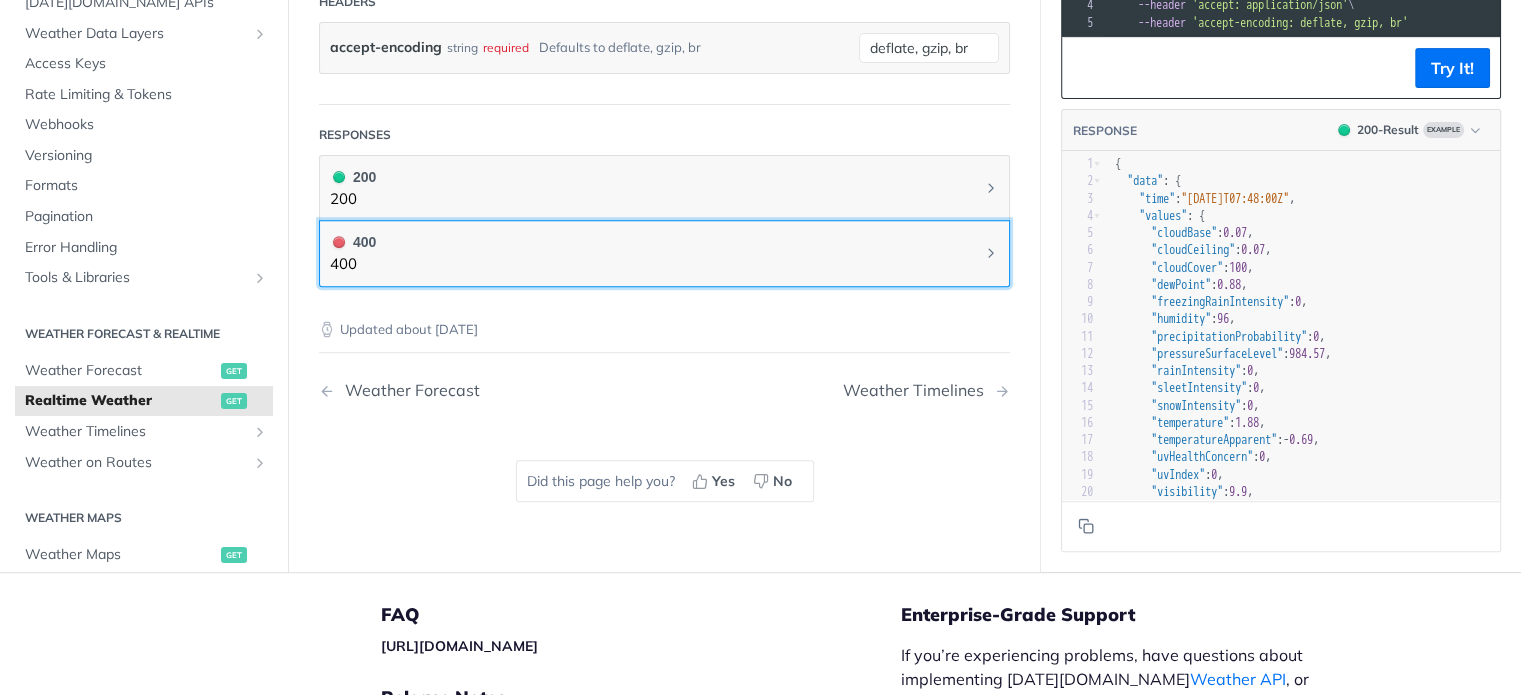 scroll, scrollTop: 684, scrollLeft: 0, axis: vertical 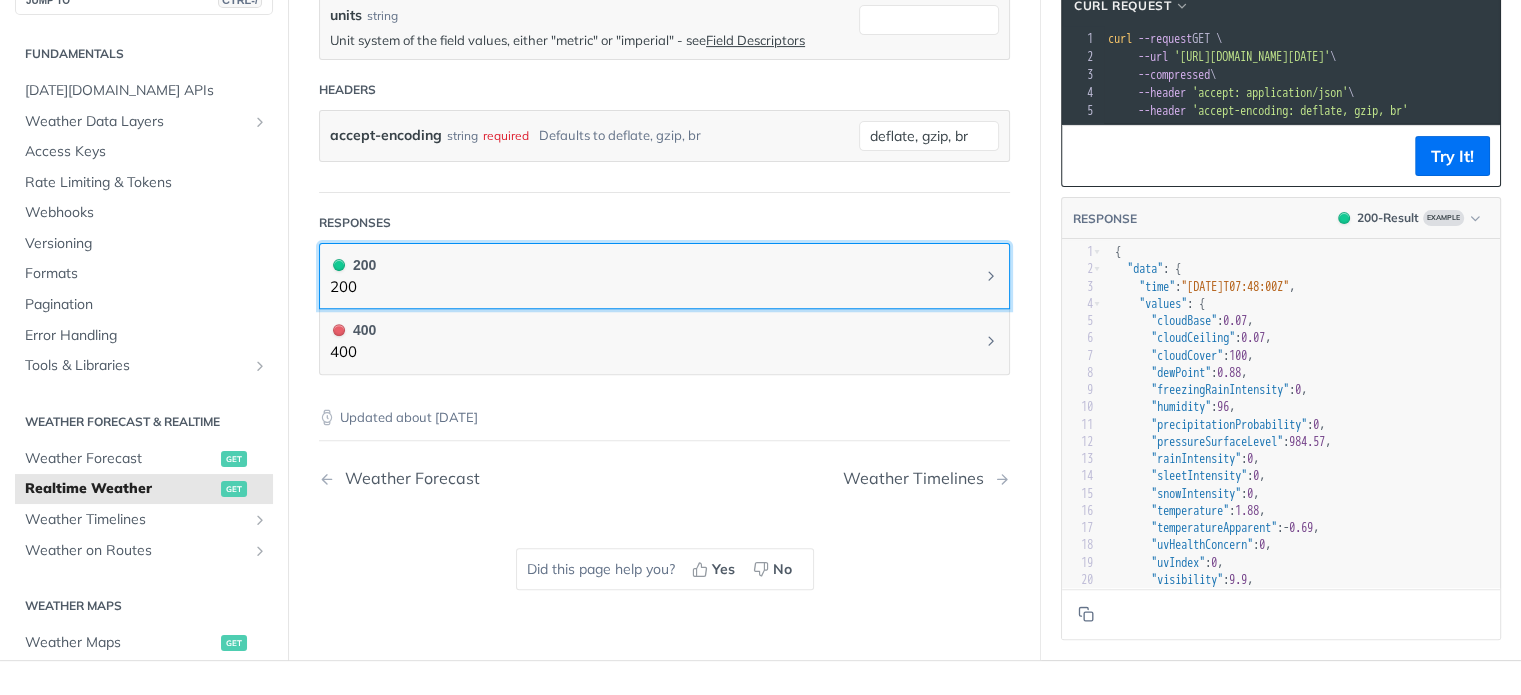 click on "200 200" at bounding box center (664, 276) 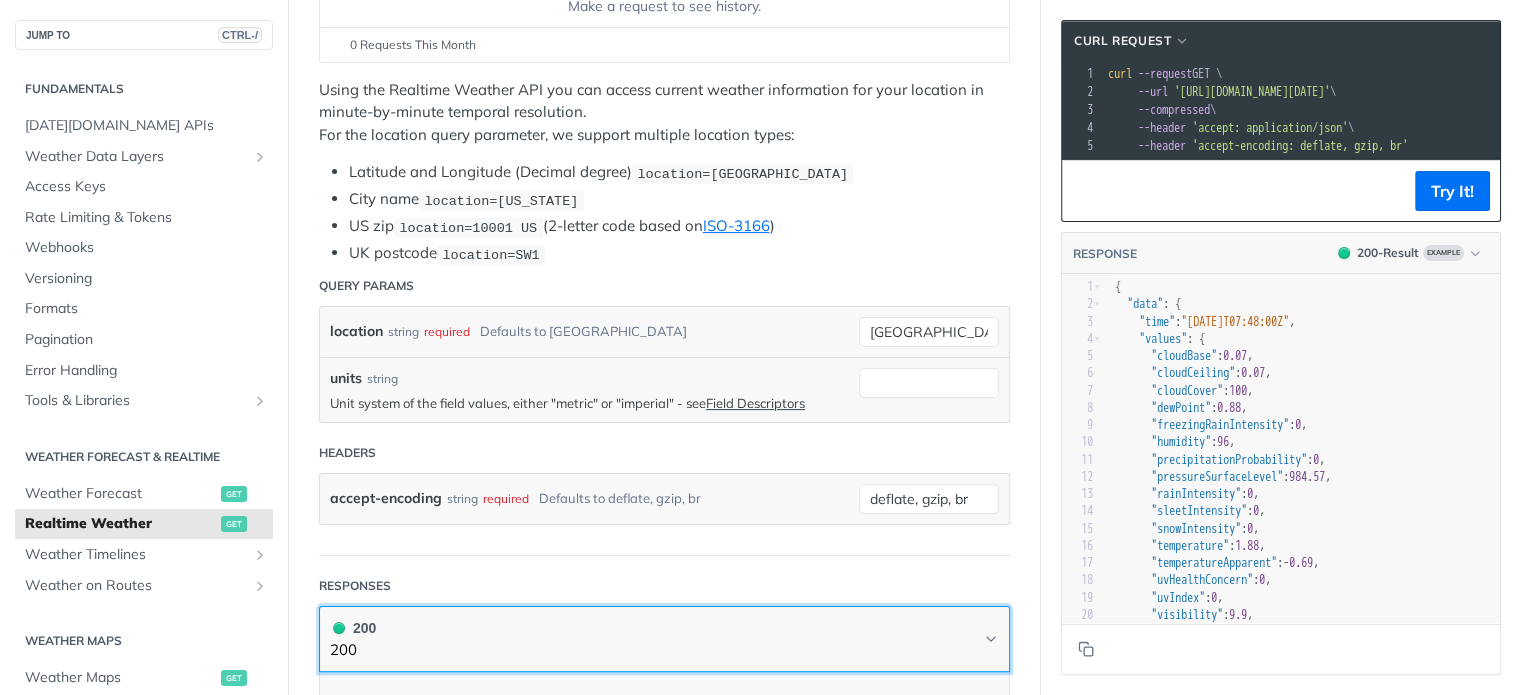 scroll, scrollTop: 320, scrollLeft: 0, axis: vertical 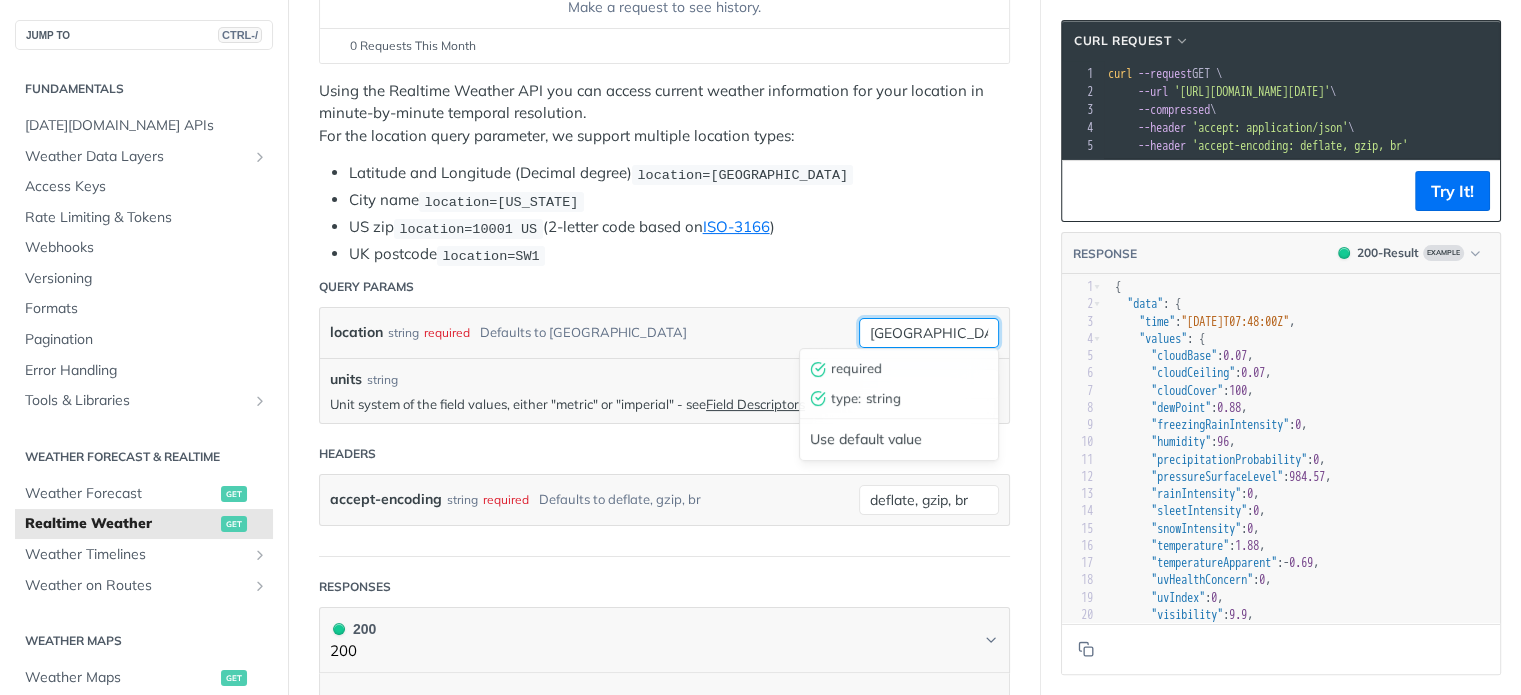 click on "[GEOGRAPHIC_DATA]" at bounding box center (929, 333) 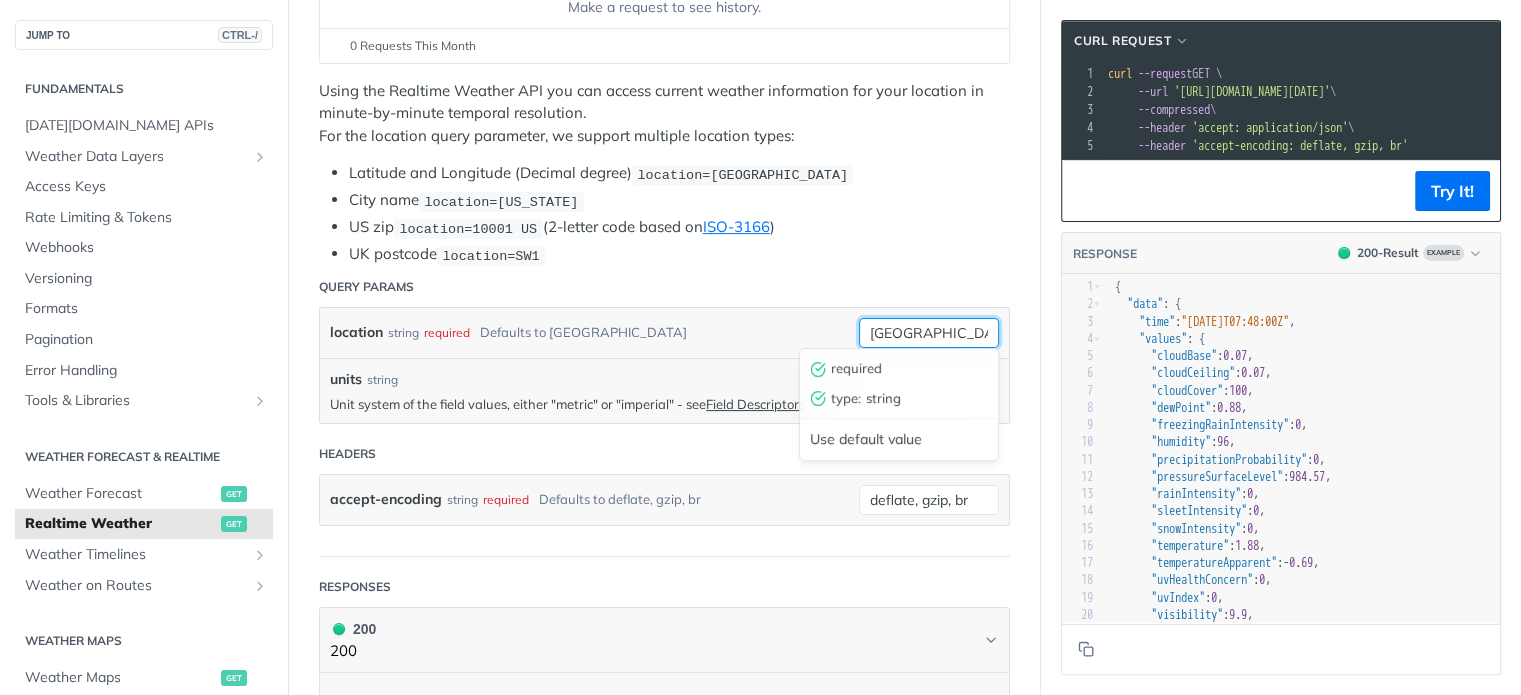type on "delhi" 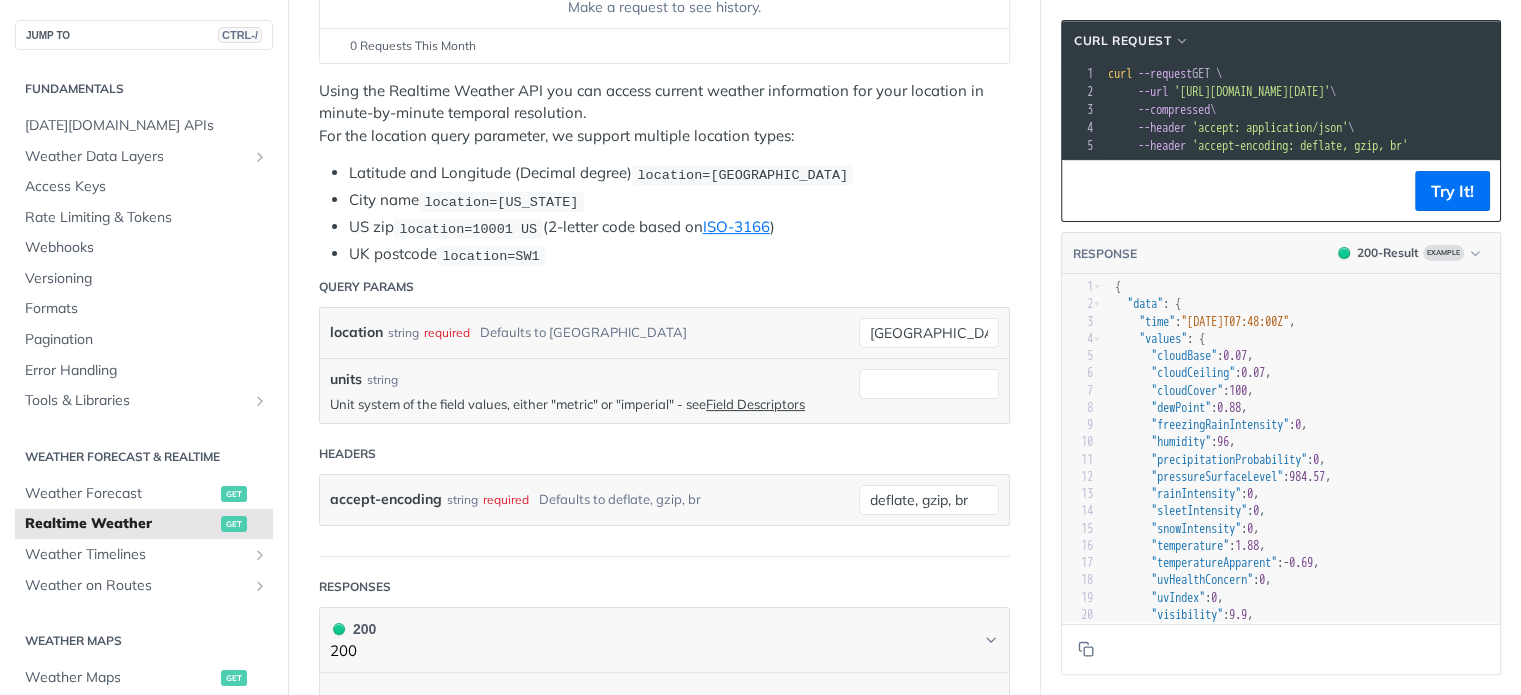click on "location string required Defaults to toronto" at bounding box center [589, 333] 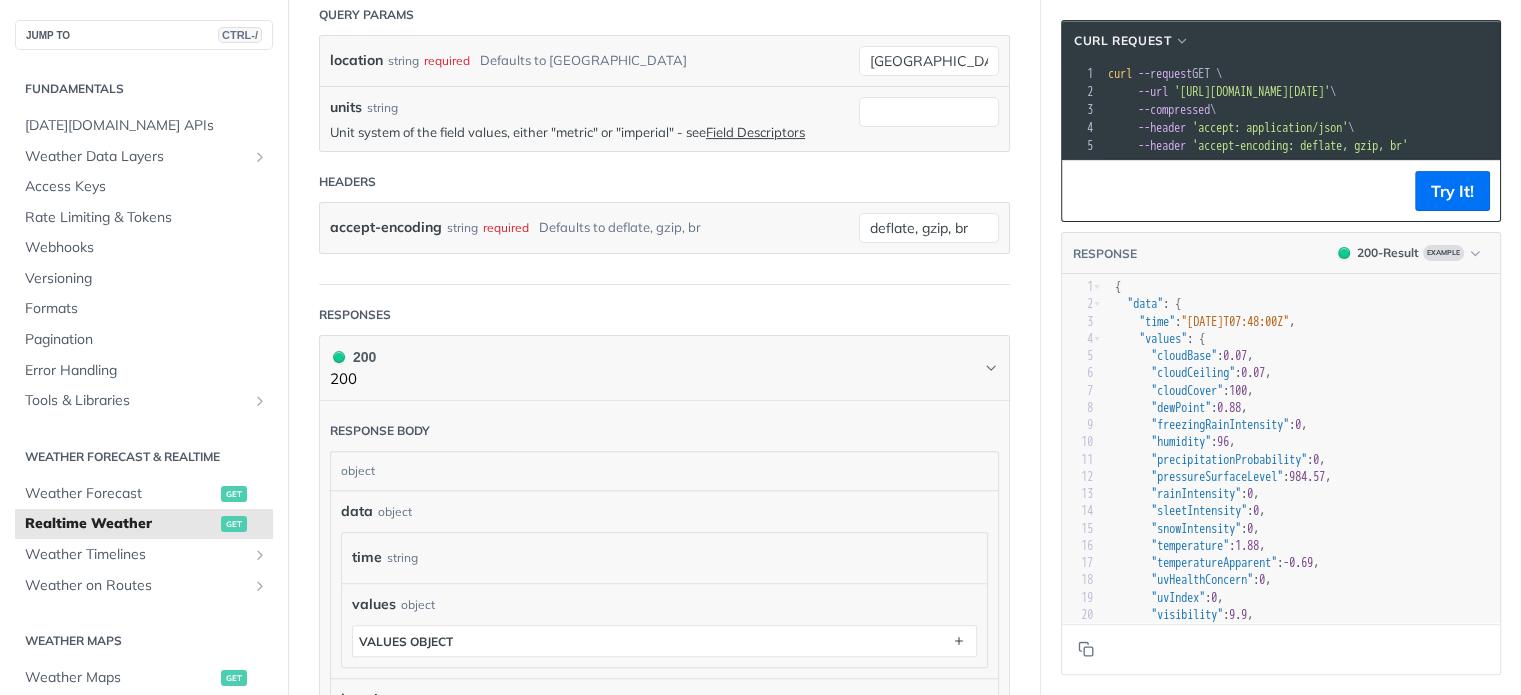 scroll, scrollTop: 592, scrollLeft: 0, axis: vertical 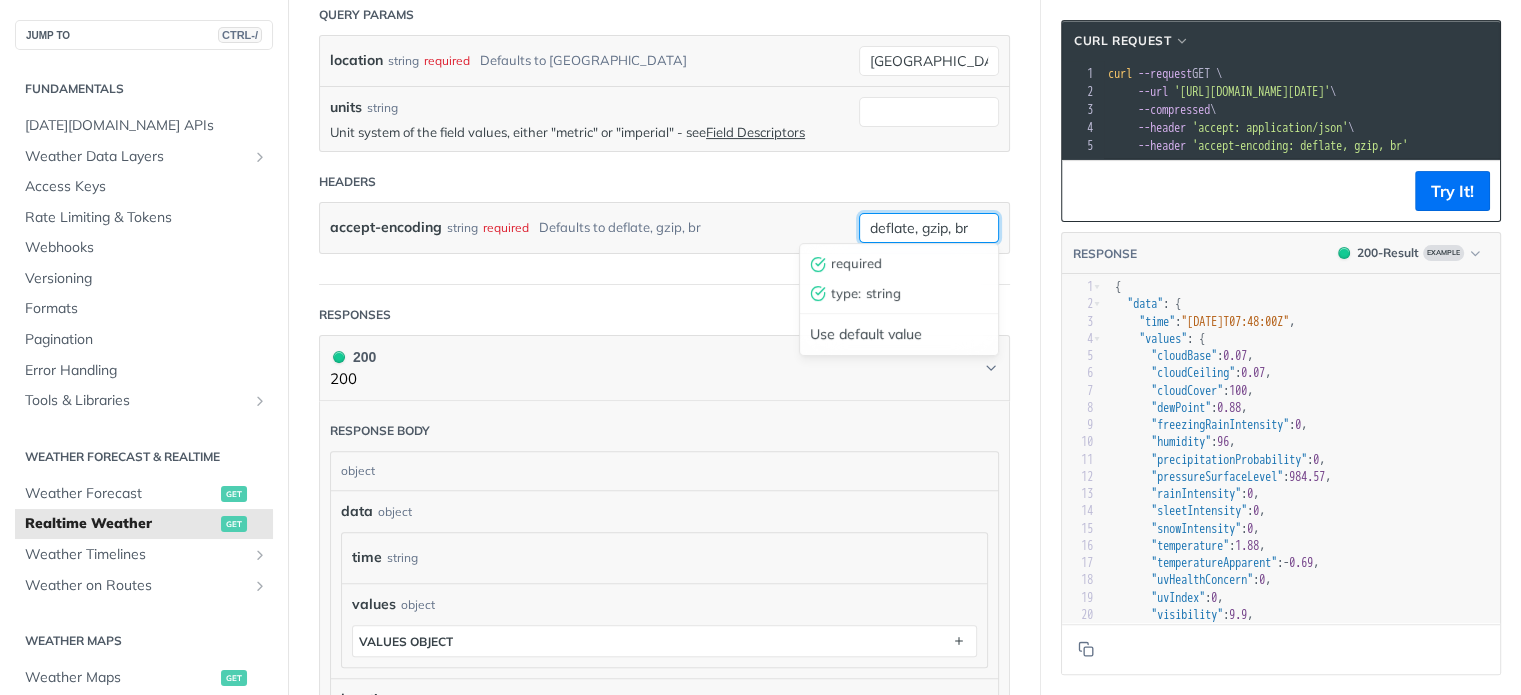 click on "deflate, gzip, br" at bounding box center (929, 228) 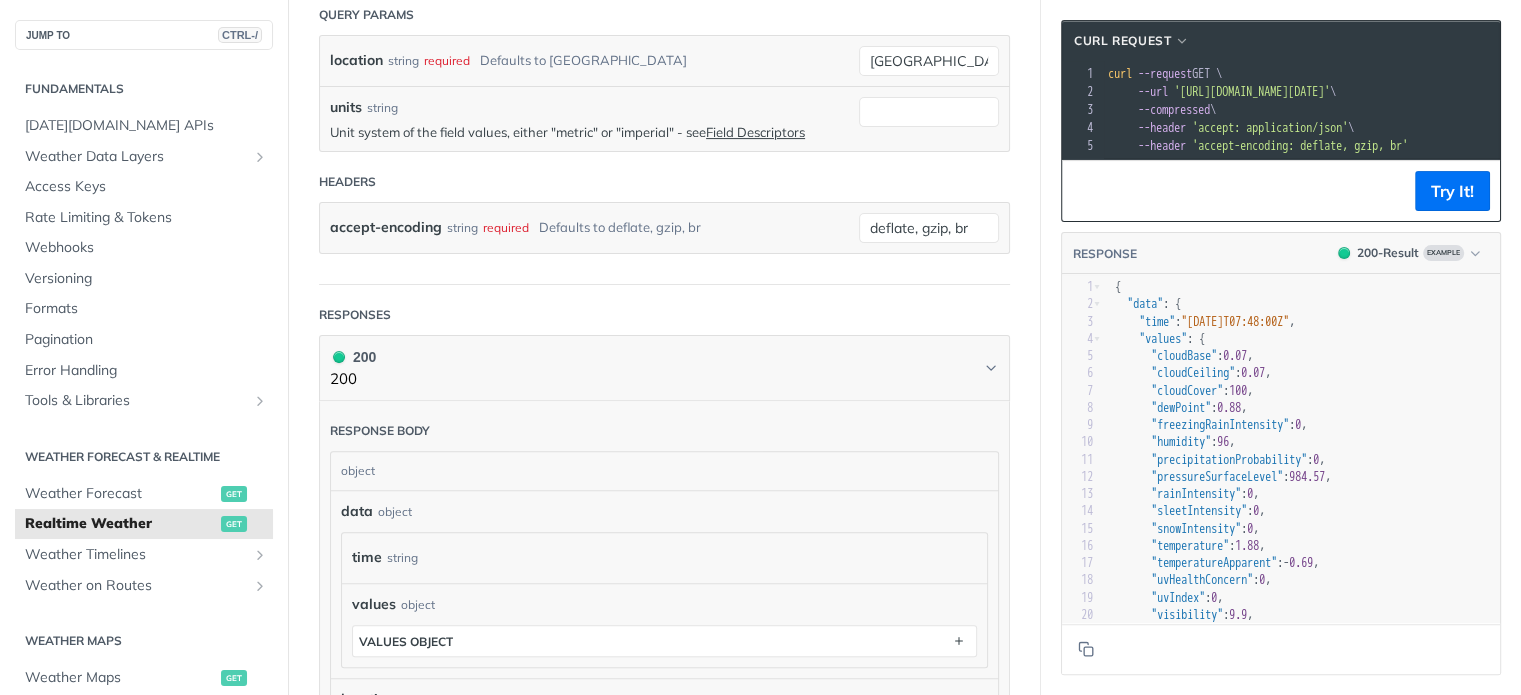 click on "Query Params location string required Defaults to toronto delhi units string Unit system of the field values, either "metric" or "imperial" - see  Field Descriptors Headers accept-encoding string required Defaults to deflate, gzip, br deflate, gzip, br" at bounding box center (664, 140) 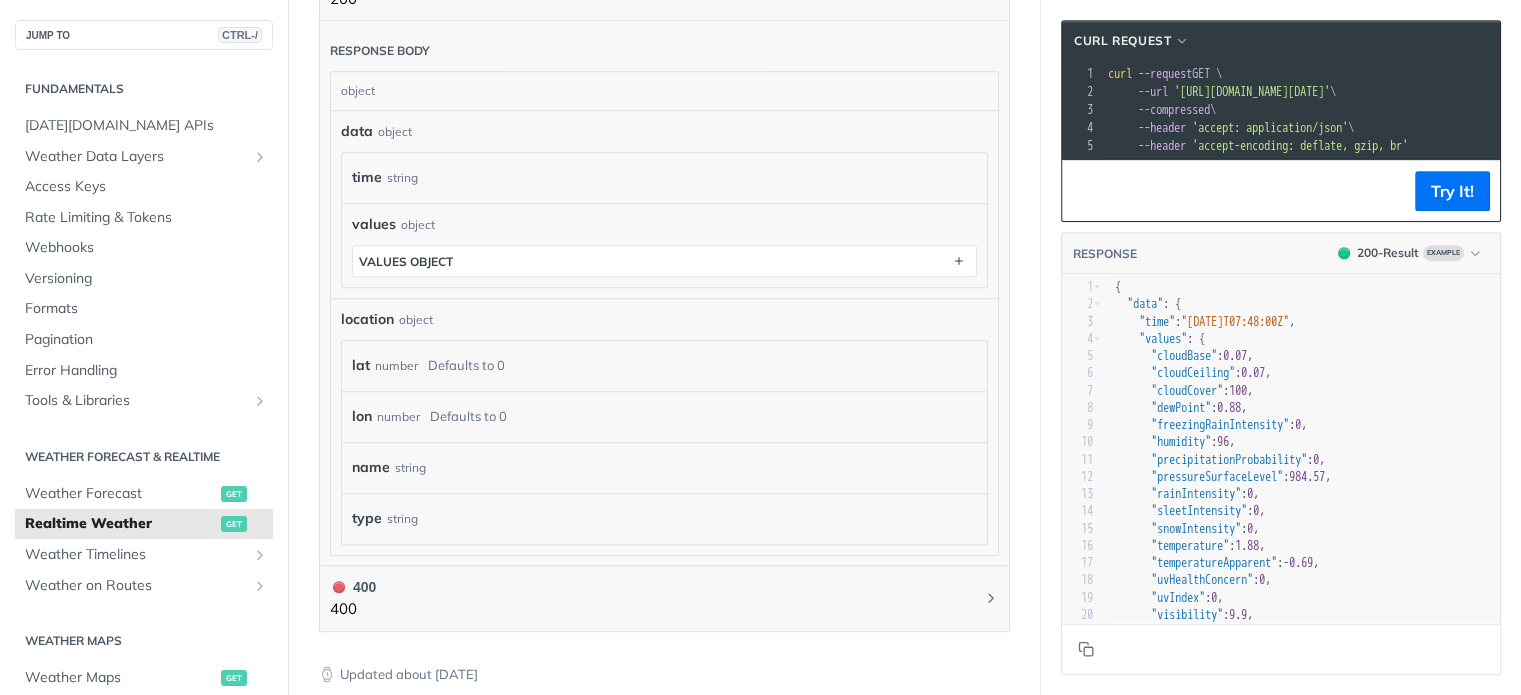 scroll, scrollTop: 972, scrollLeft: 0, axis: vertical 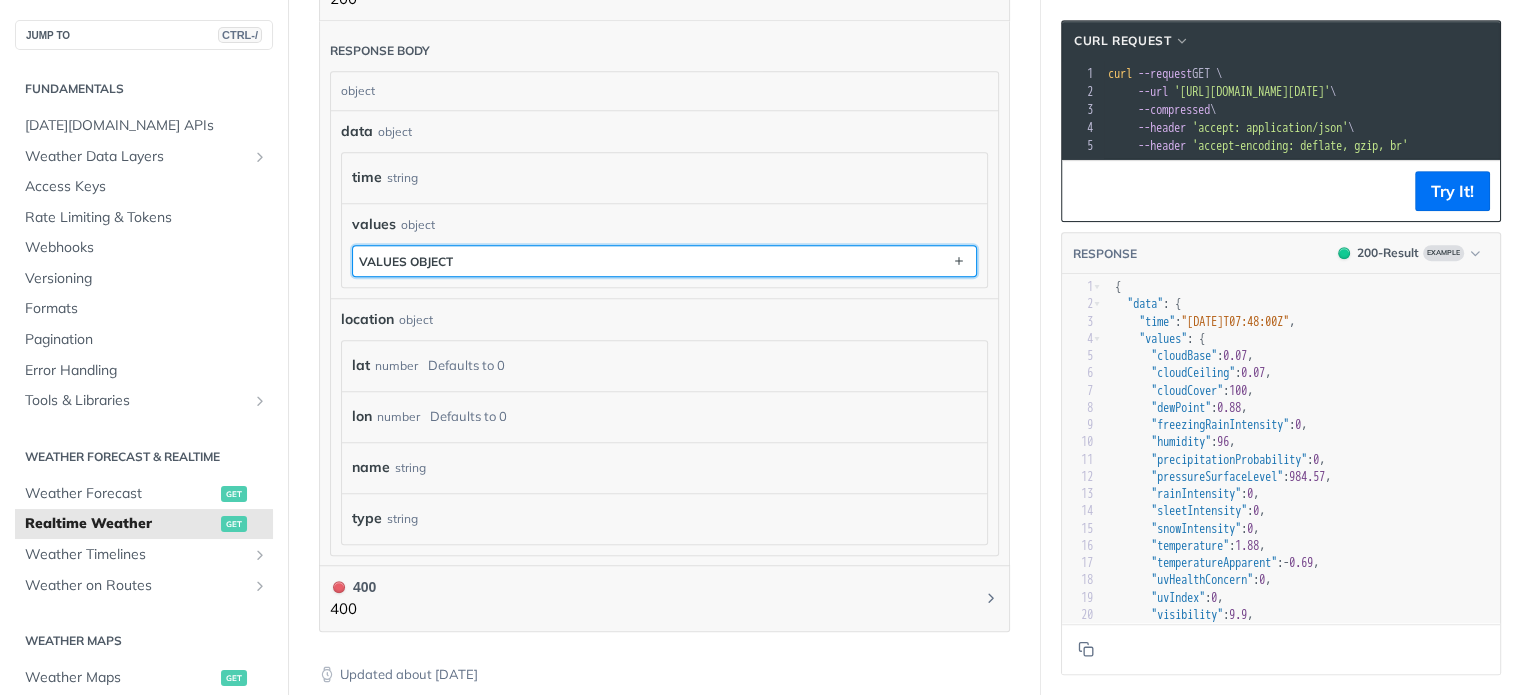 click on "values   object" at bounding box center [664, 261] 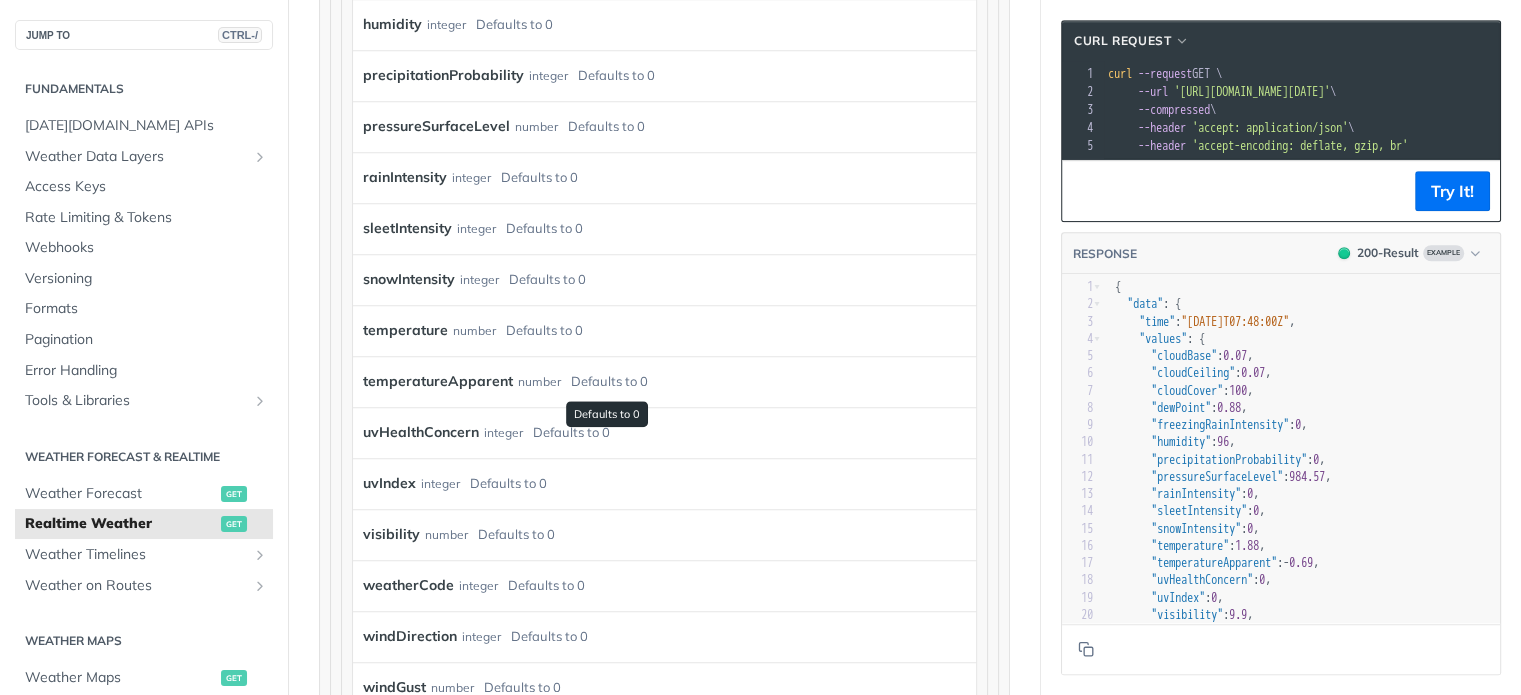 scroll, scrollTop: 1516, scrollLeft: 0, axis: vertical 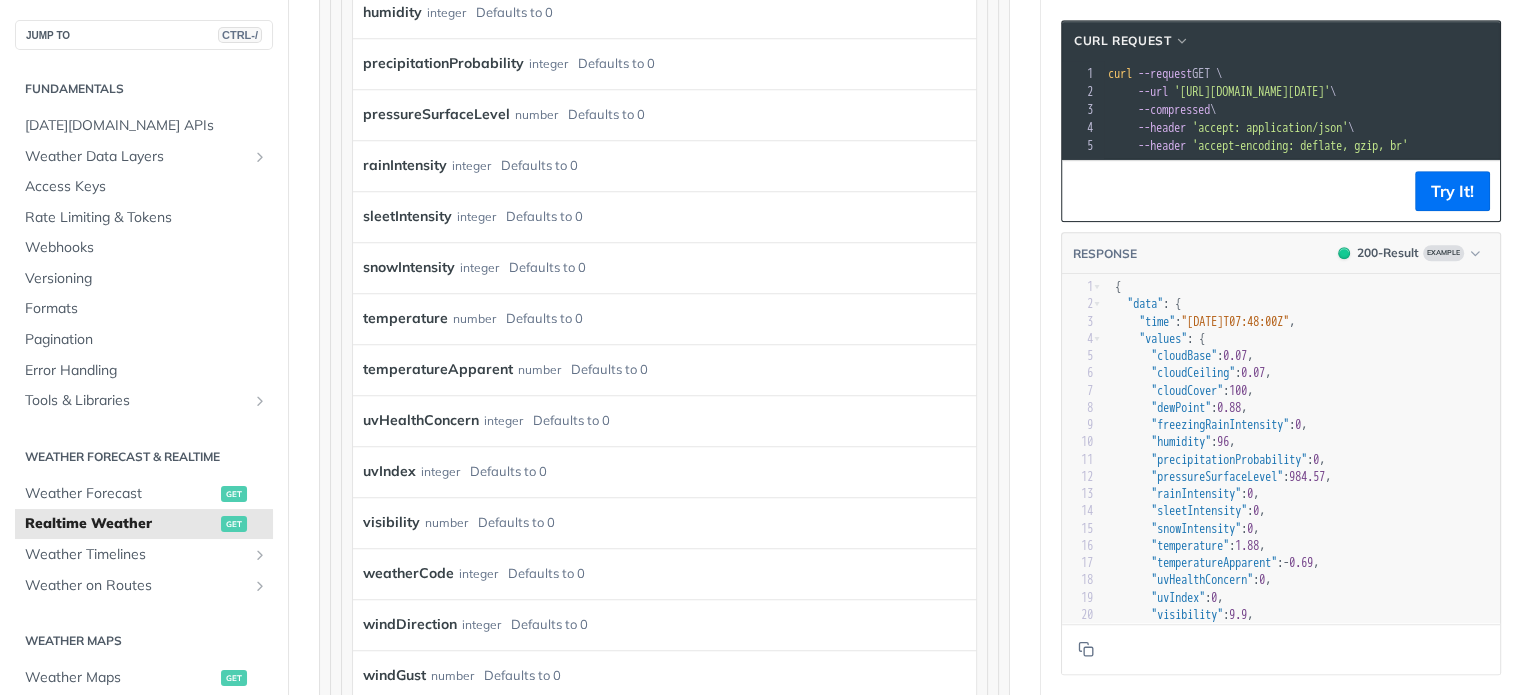 click on "temperature number Defaults to 0" at bounding box center [659, 319] 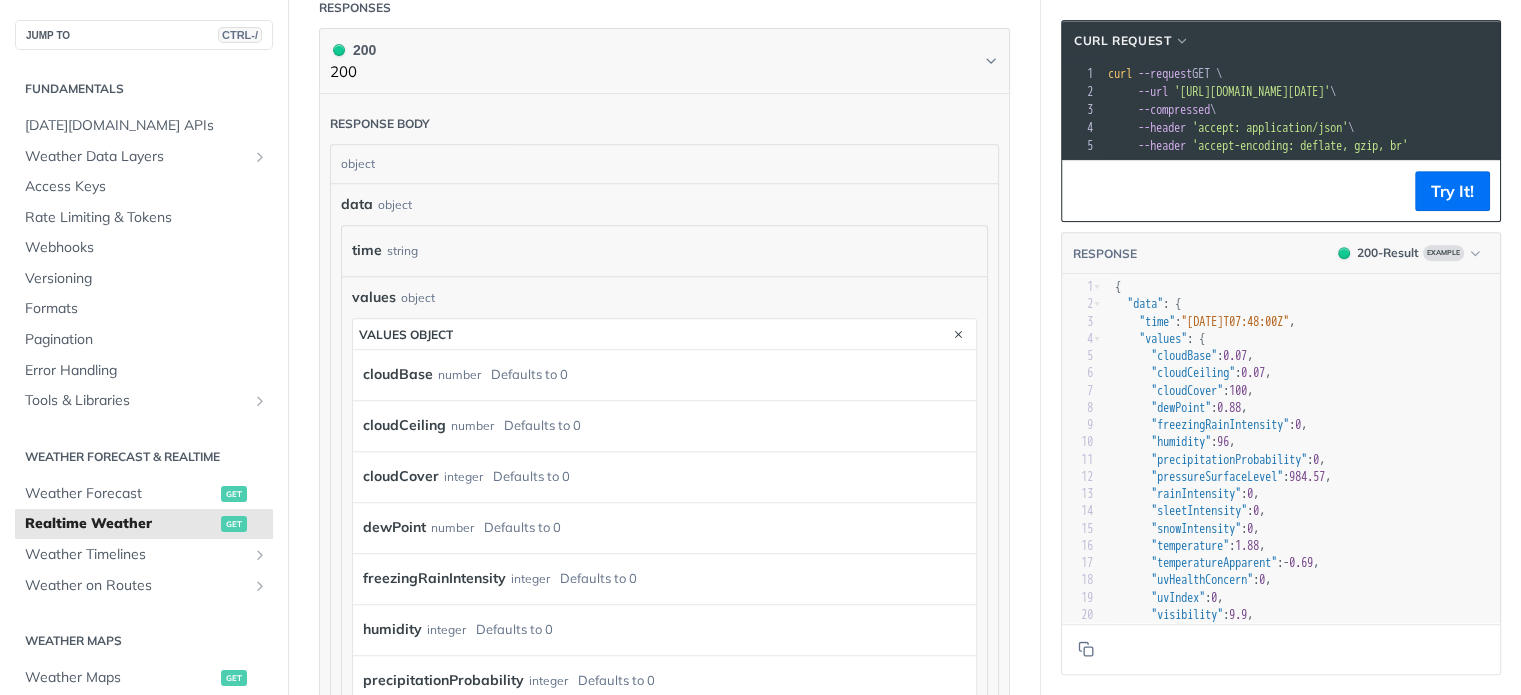 scroll, scrollTop: 904, scrollLeft: 0, axis: vertical 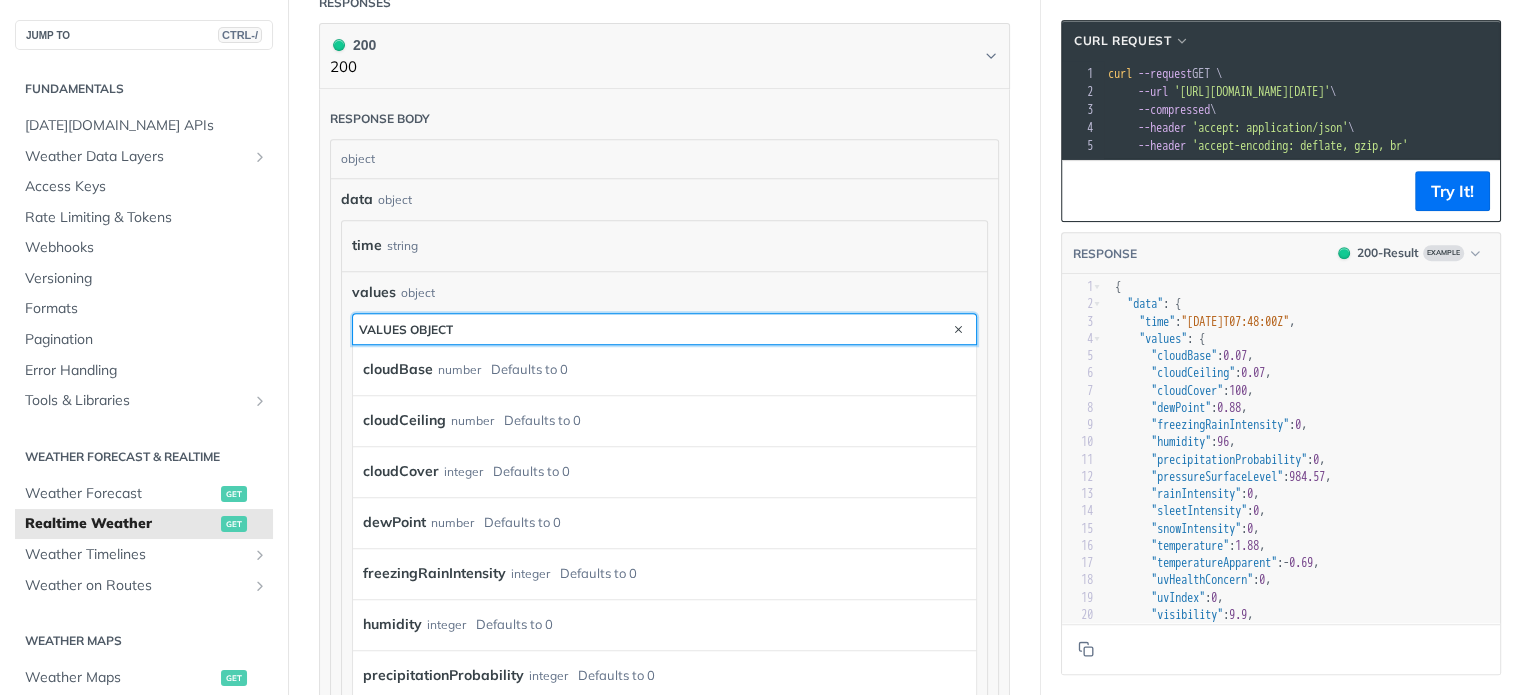 click at bounding box center (959, 329) 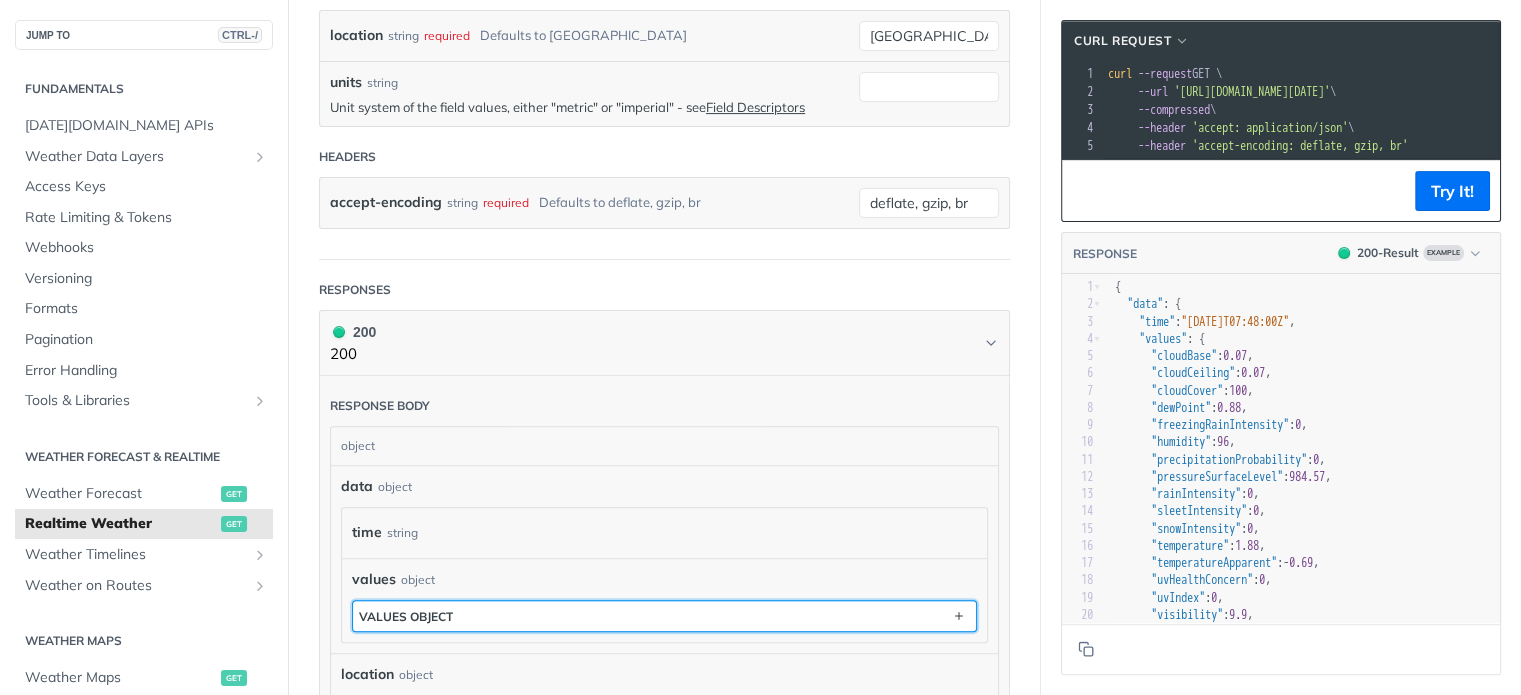 scroll, scrollTop: 616, scrollLeft: 0, axis: vertical 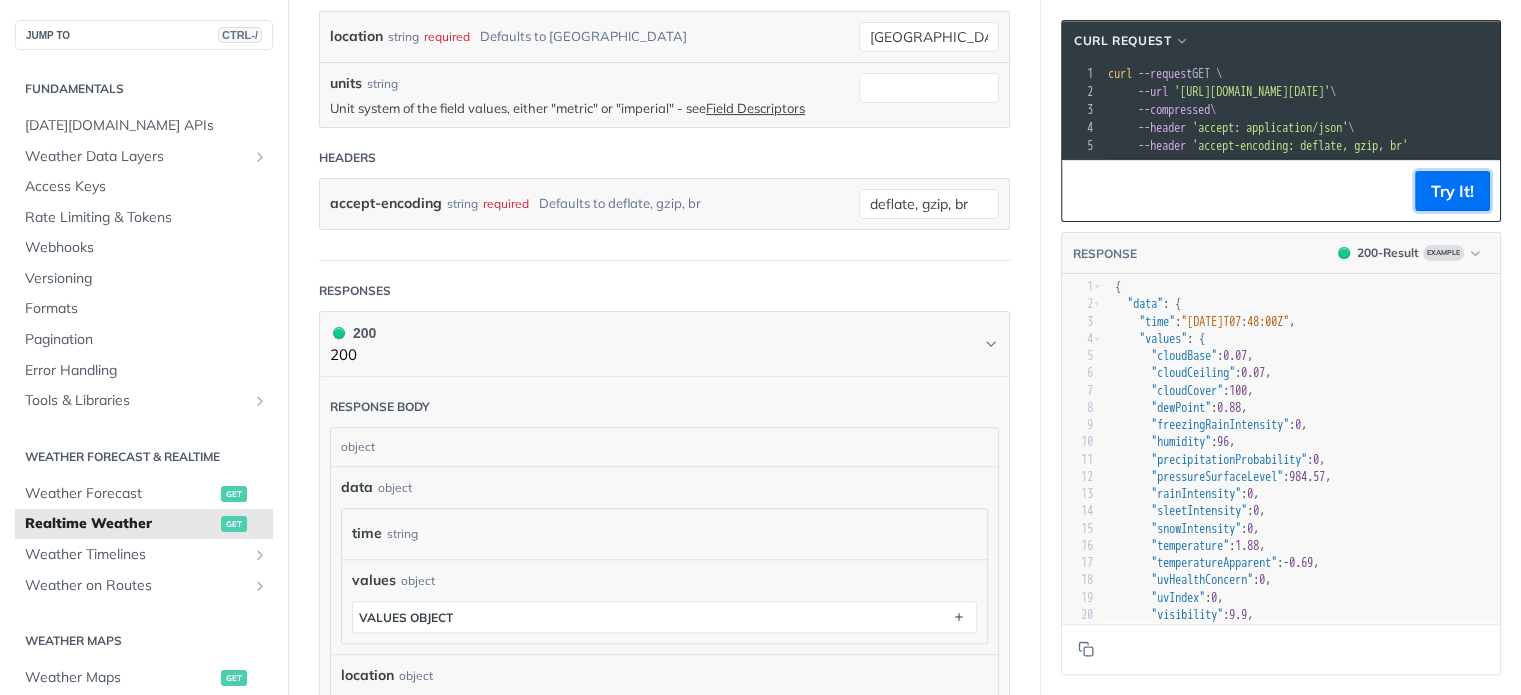 click on "Try It!" at bounding box center (1452, 191) 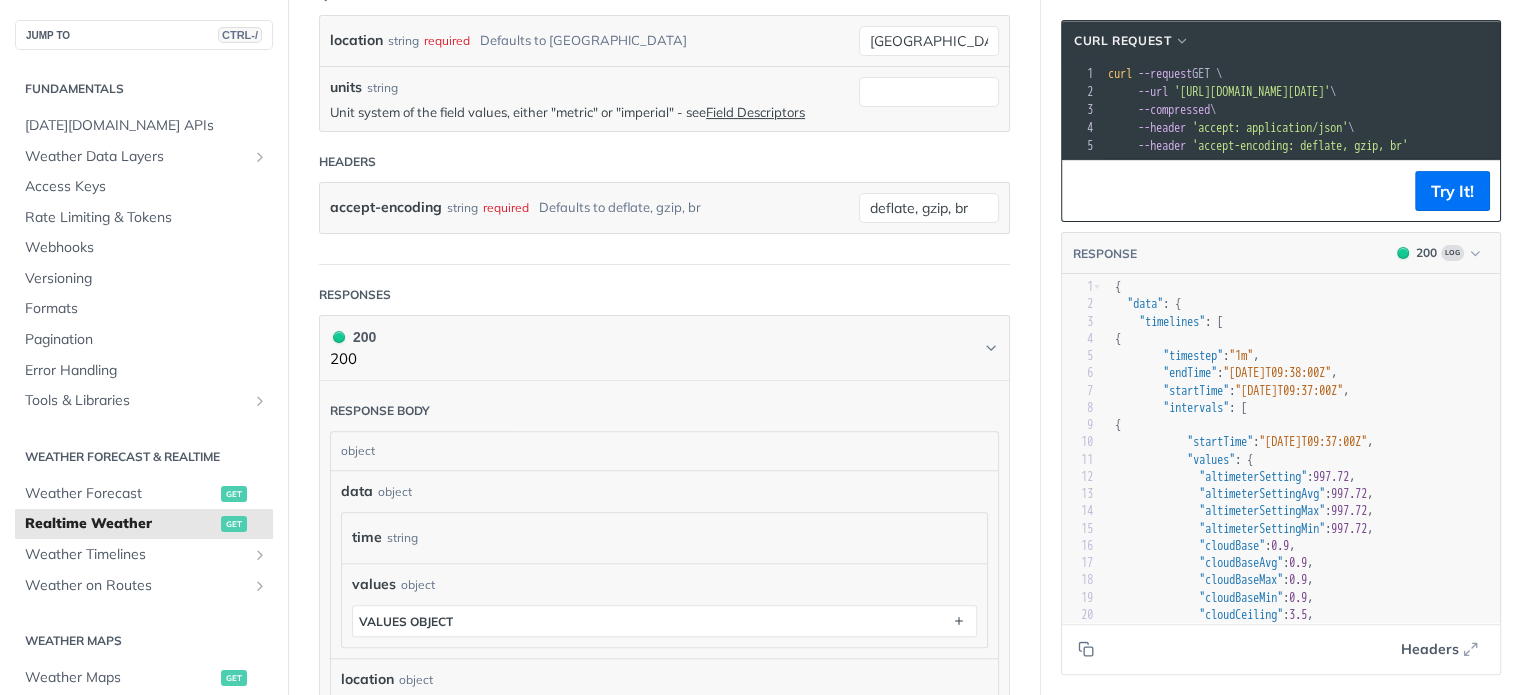 scroll, scrollTop: 620, scrollLeft: 0, axis: vertical 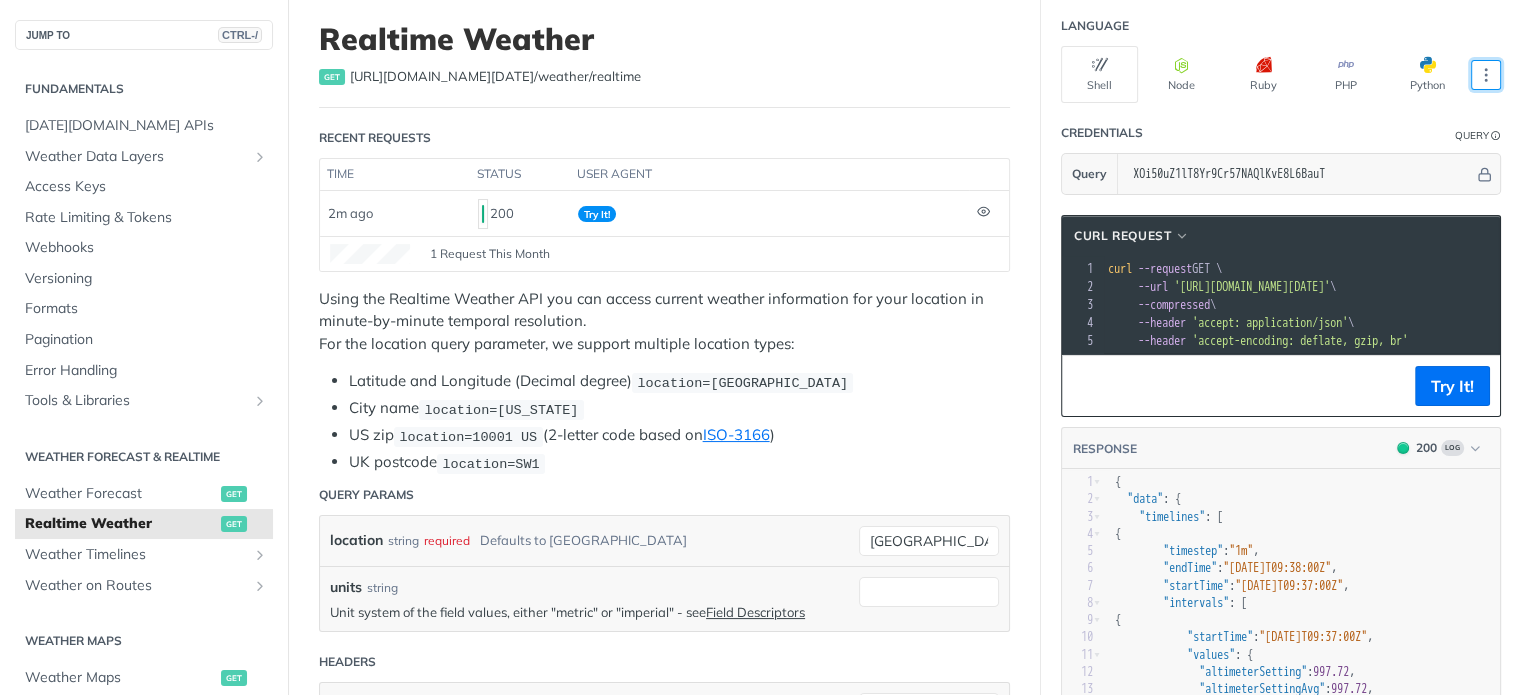 click 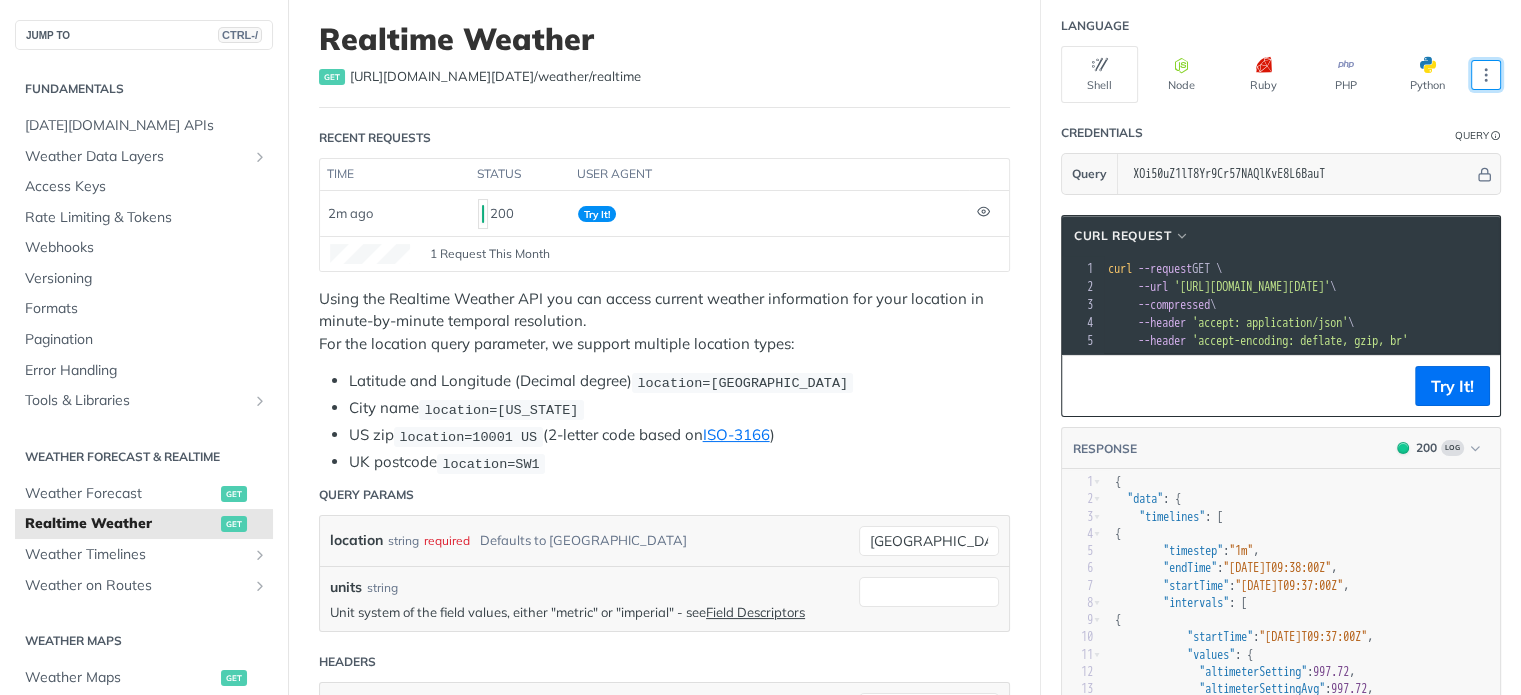 click 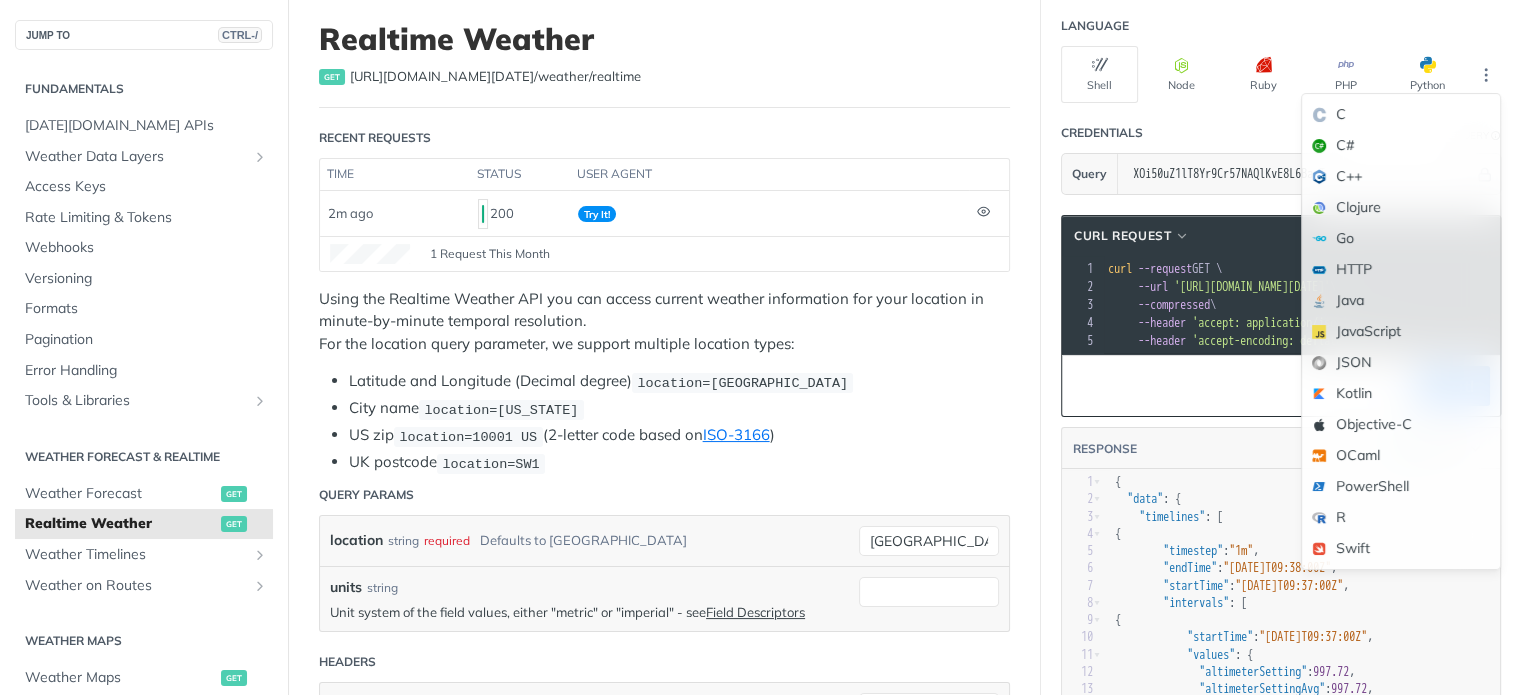 click on "JavaScript" at bounding box center [1401, 331] 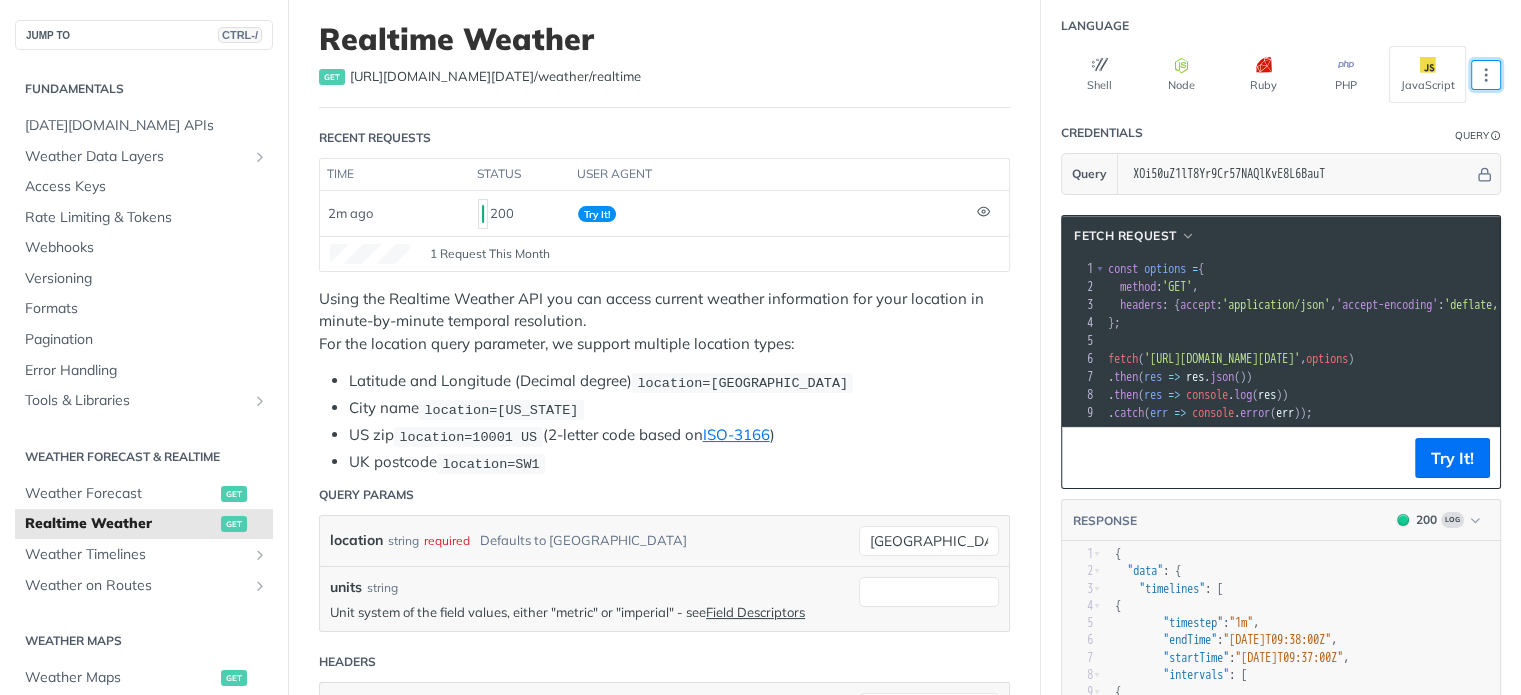 scroll, scrollTop: 116, scrollLeft: 0, axis: vertical 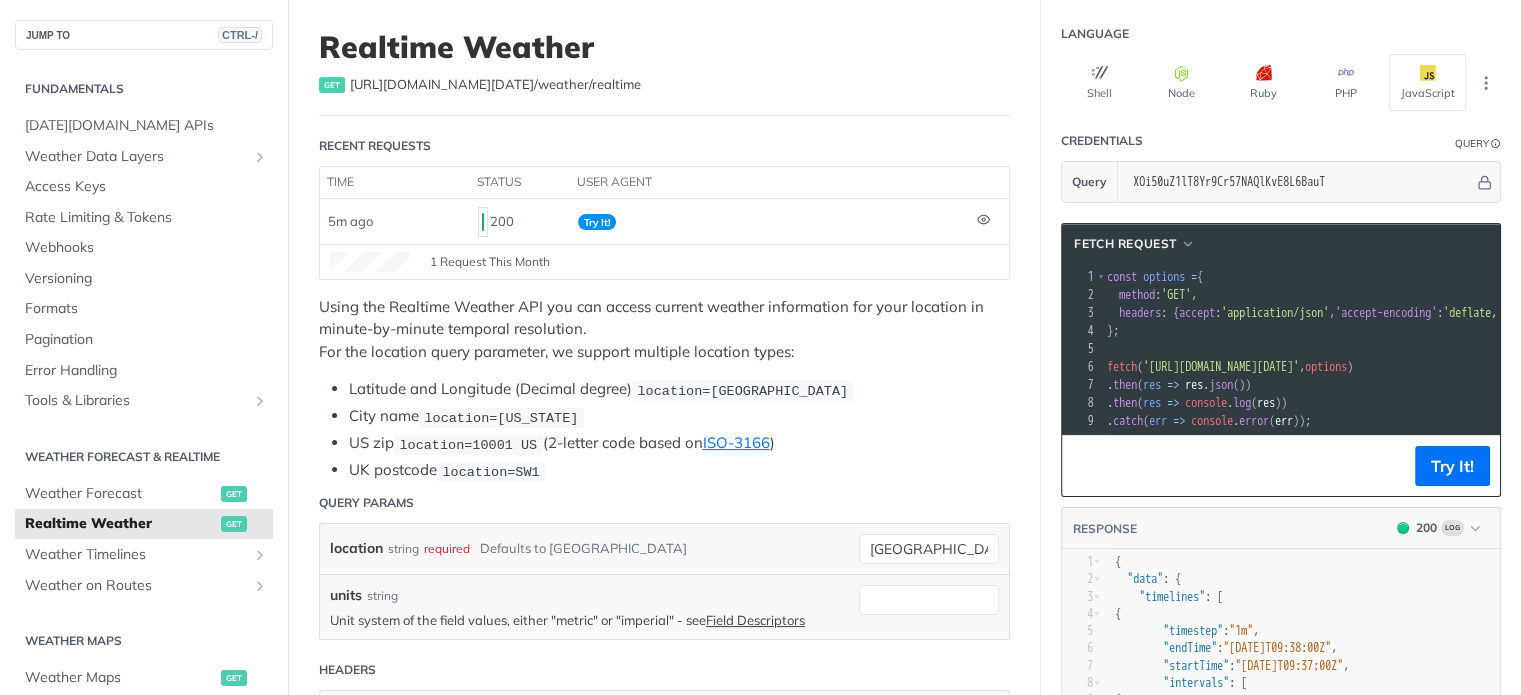 click on "'accept-encoding'" at bounding box center (1386, 313) 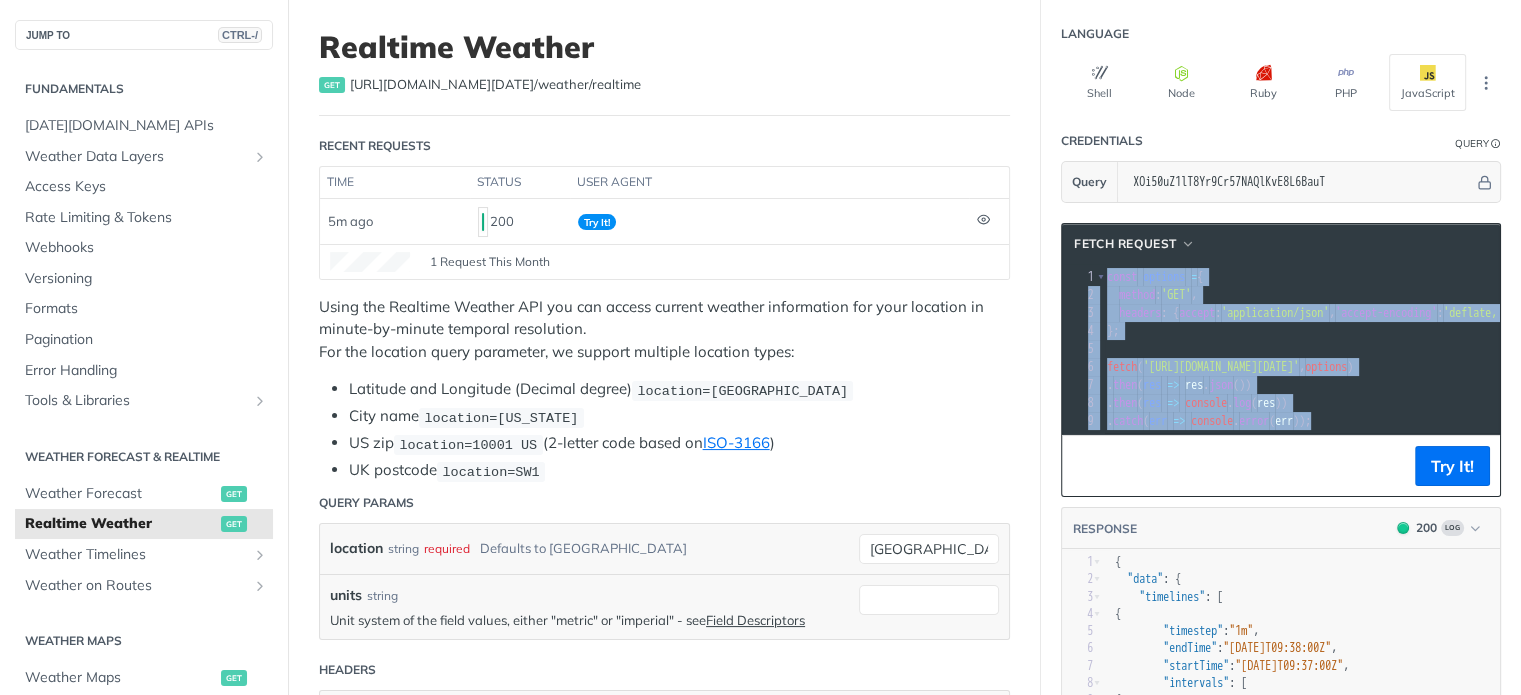 copy on "const   options   =  { 2    method :  'GET' , 3    headers : { accept :  'application/json' ,  'accept-encoding' :  'deflate, gzip, br' } 4 }; 5 ​ 6 fetch ( 'https://api.tomorrow.io/v4/weather/realtime?location=delhi&apikey=XOi50uZ1lT8Yr9Cr57NAQlKvE8L6BauT' ,  options ) 7   . then ( res   =>   res . json ()) 8   . then ( res   =>   console . log ( res )) 9   . catch ( err   =>   console . error ( err ));" 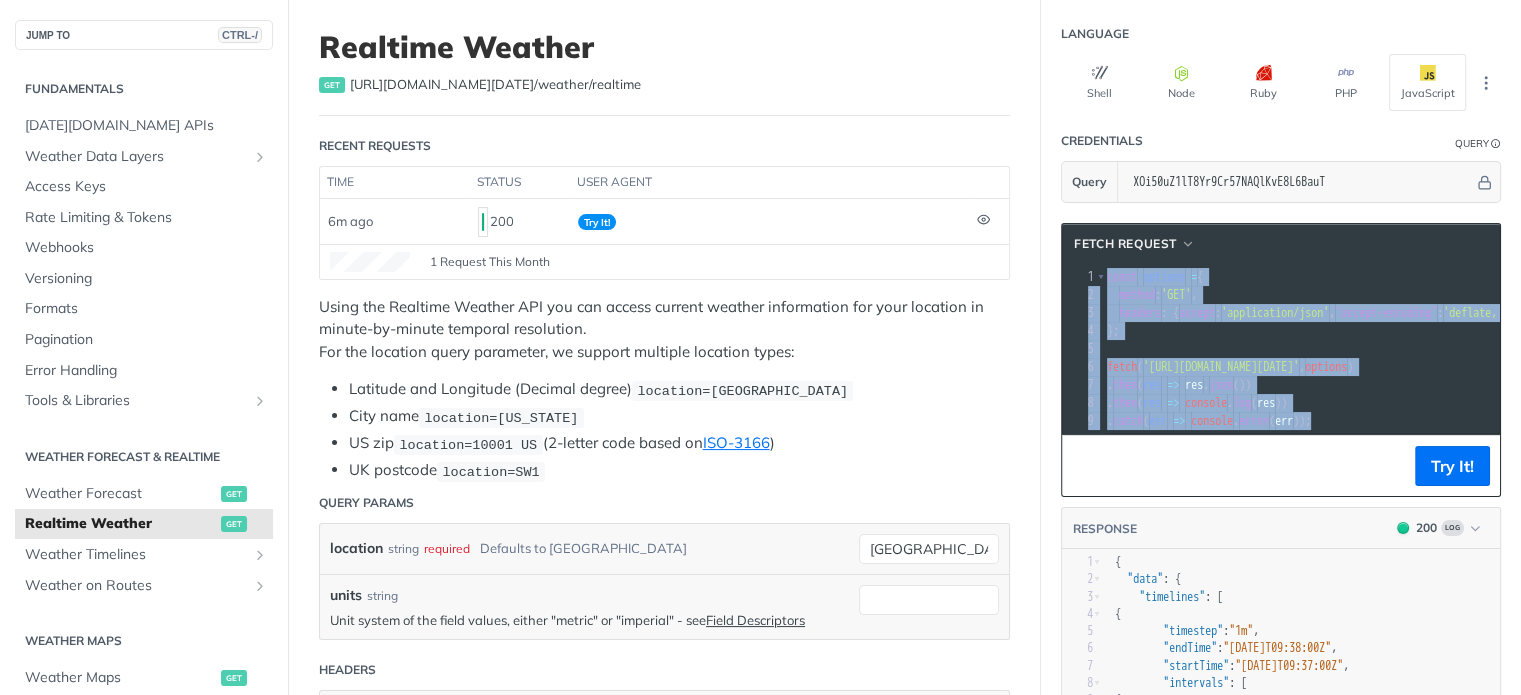 copy on "const   options   =  { 2    method :  'GET' , 3    headers : { accept :  'application/json' ,  'accept-encoding' :  'deflate, gzip, br' } 4 }; 5 ​ 6 fetch ( 'https://api.tomorrow.io/v4/weather/realtime?location=delhi&apikey=XOi50uZ1lT8Yr9Cr57NAQlKvE8L6BauT' ,  options ) 7   . then ( res   =>   res . json ()) 8   . then ( res   =>   console . log ( res )) 9   . catch ( err   =>   console . error ( err ));" 